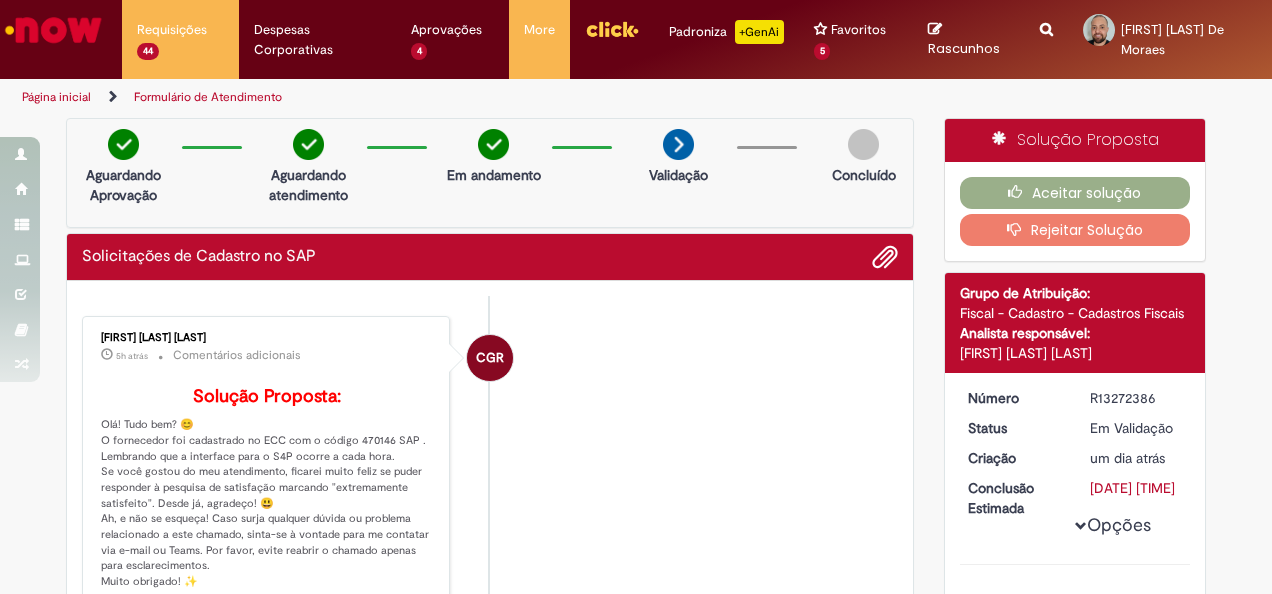 scroll, scrollTop: 0, scrollLeft: 0, axis: both 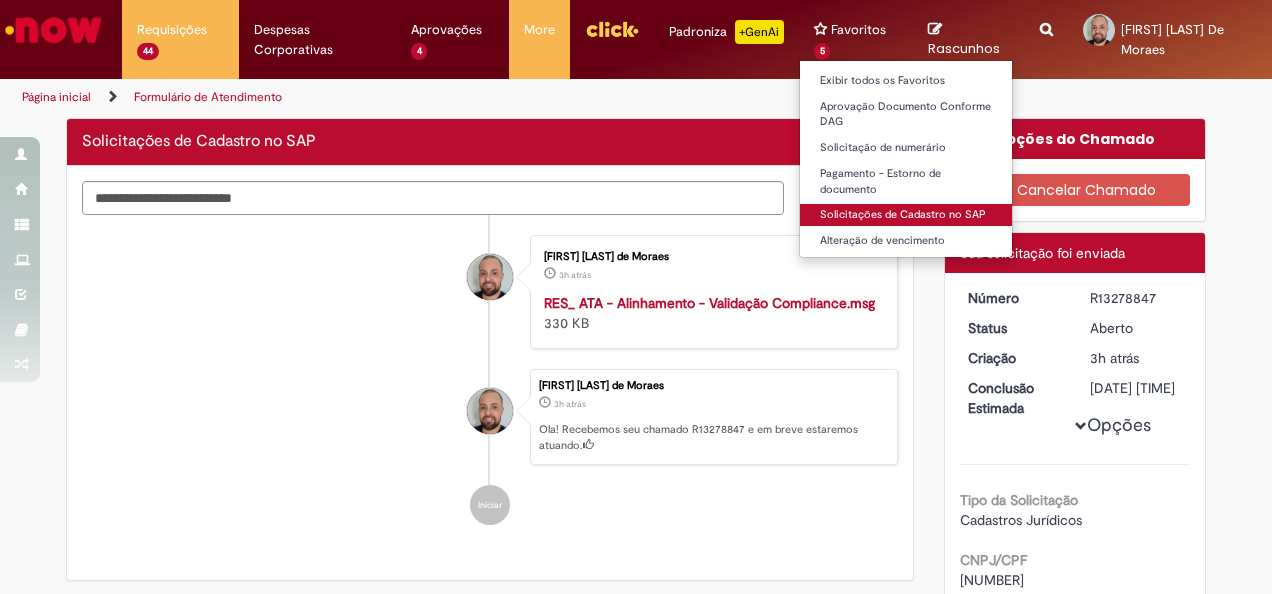click on "Solicitações de Cadastro no SAP" at bounding box center (910, 215) 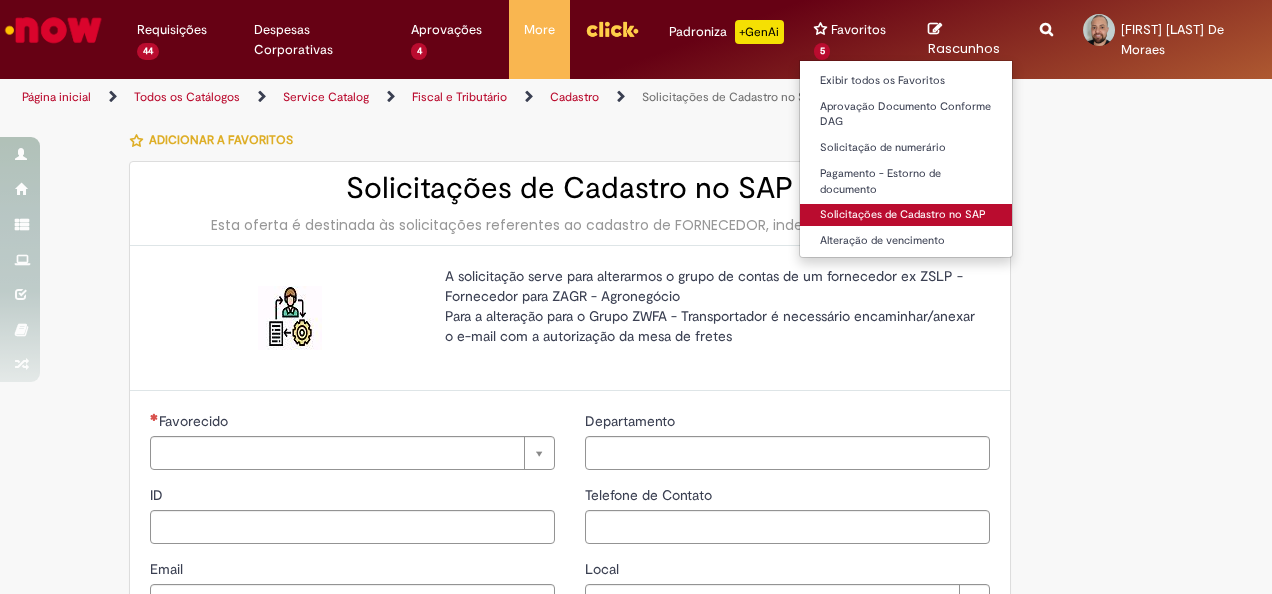 type on "********" 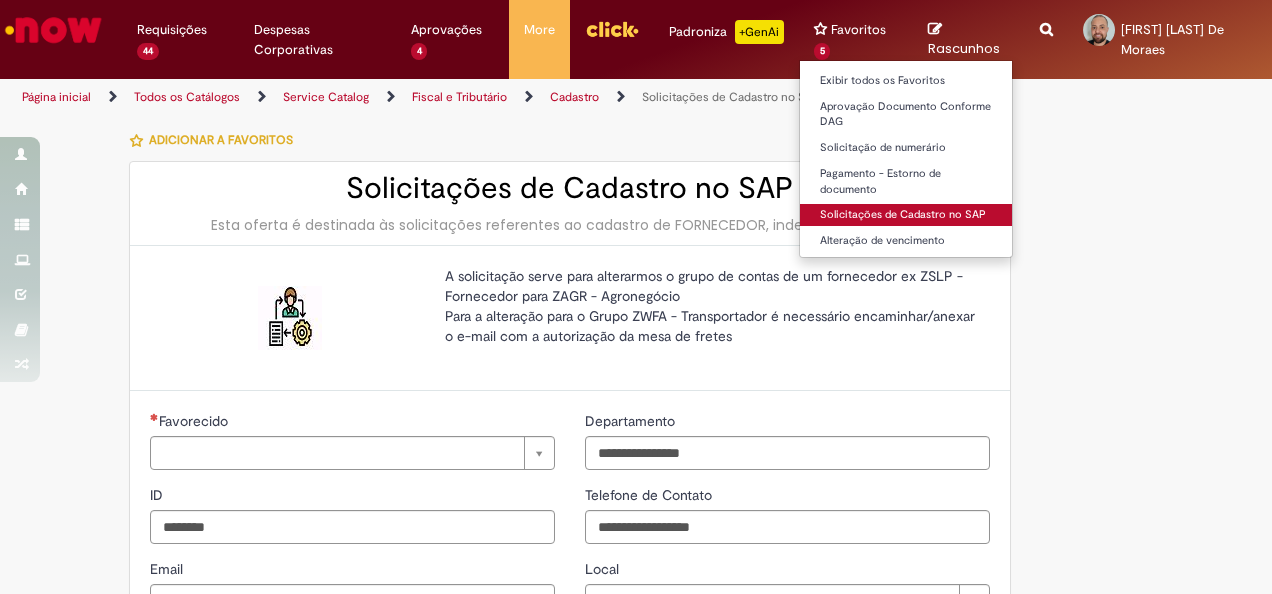 type on "**********" 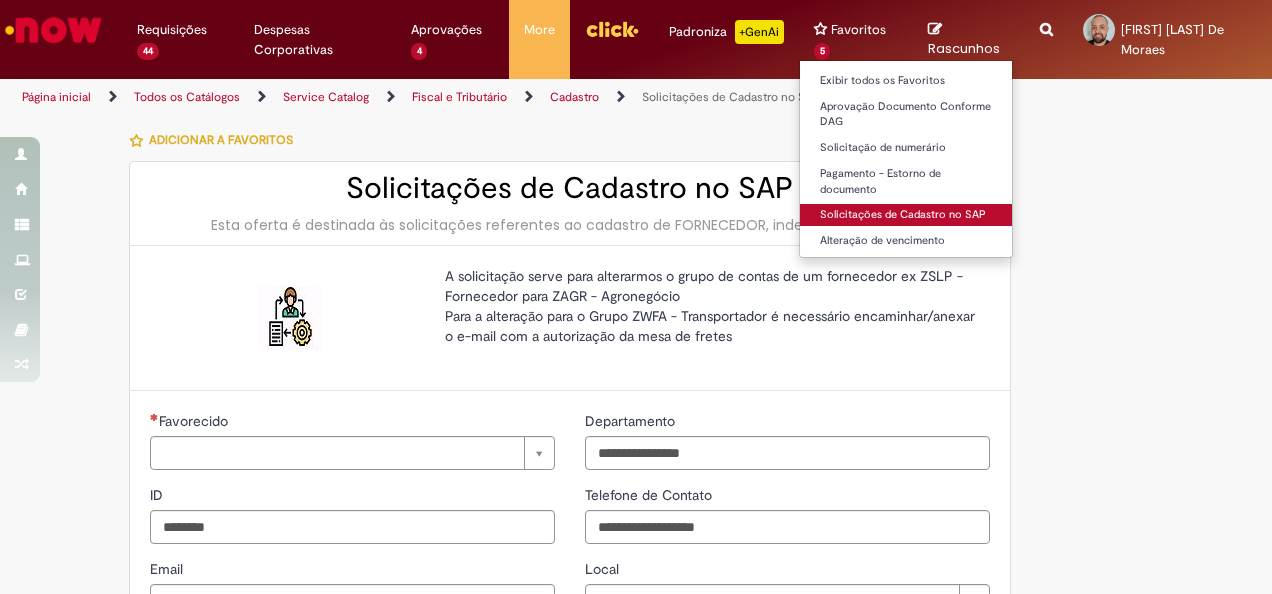 type on "**********" 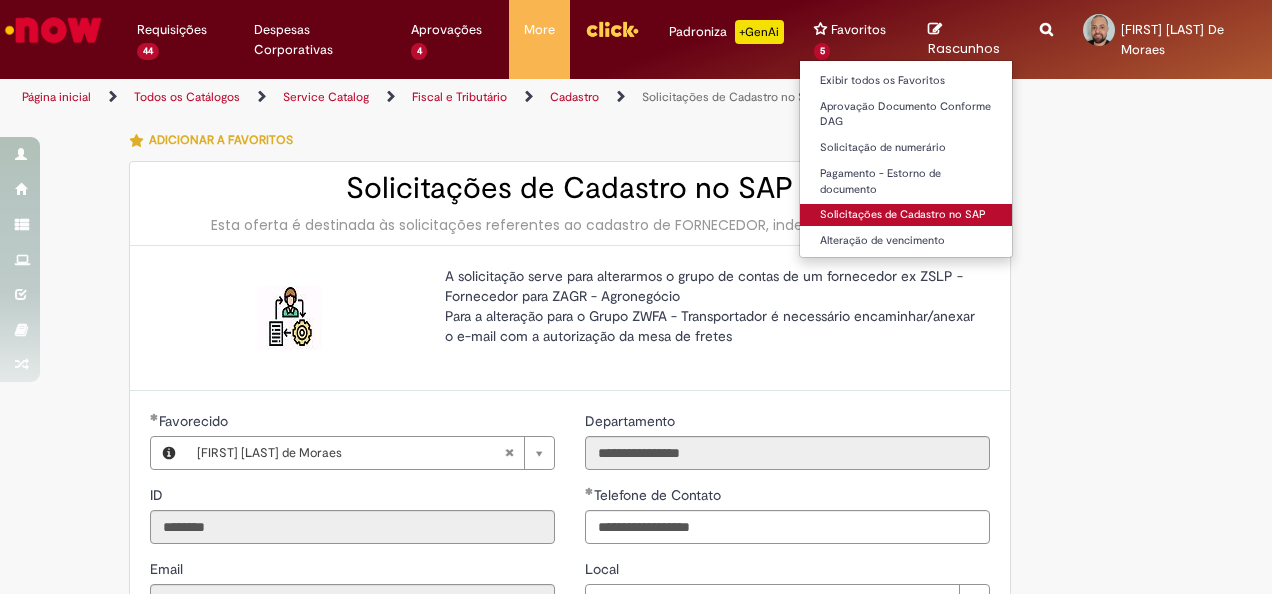 type on "**********" 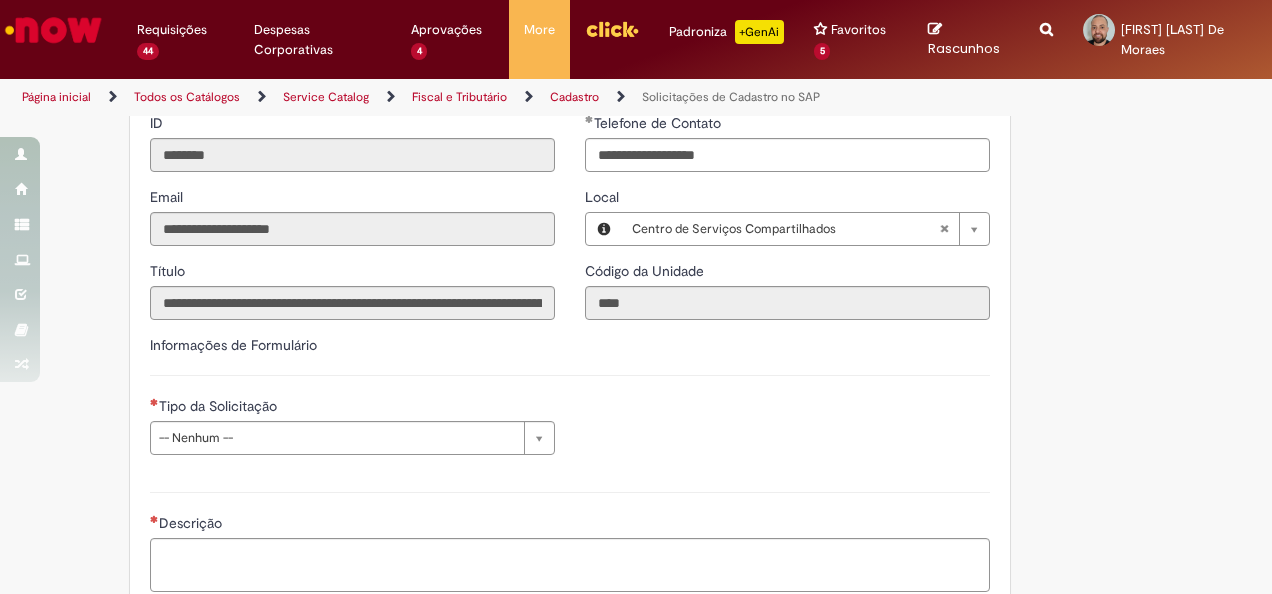 scroll, scrollTop: 400, scrollLeft: 0, axis: vertical 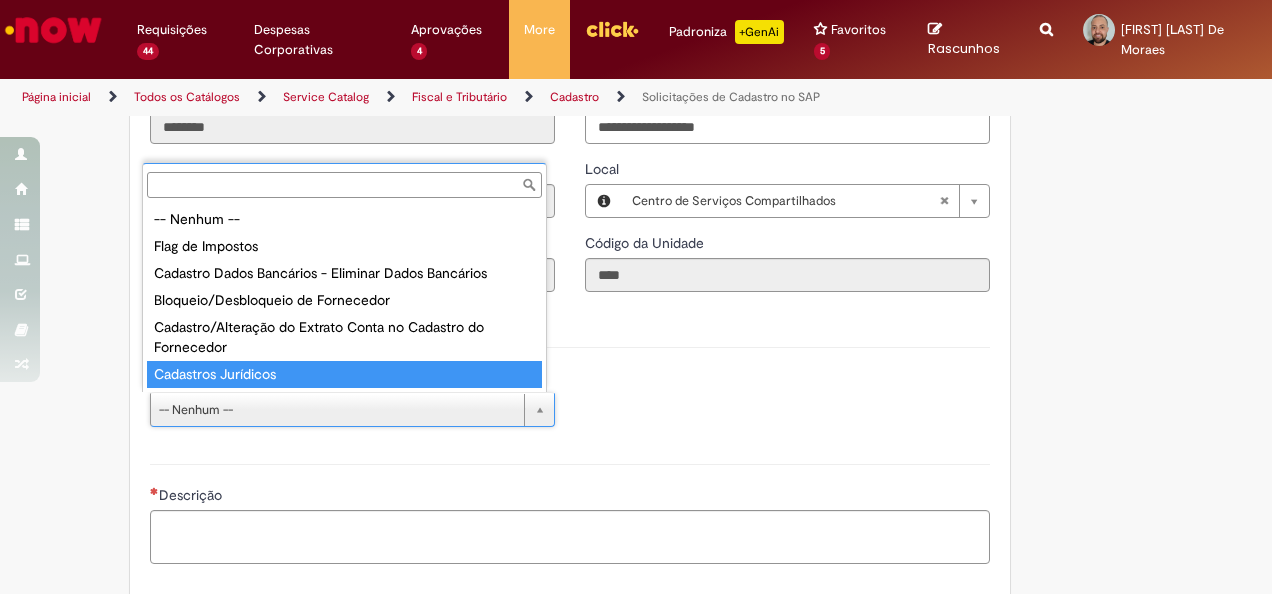 type on "**********" 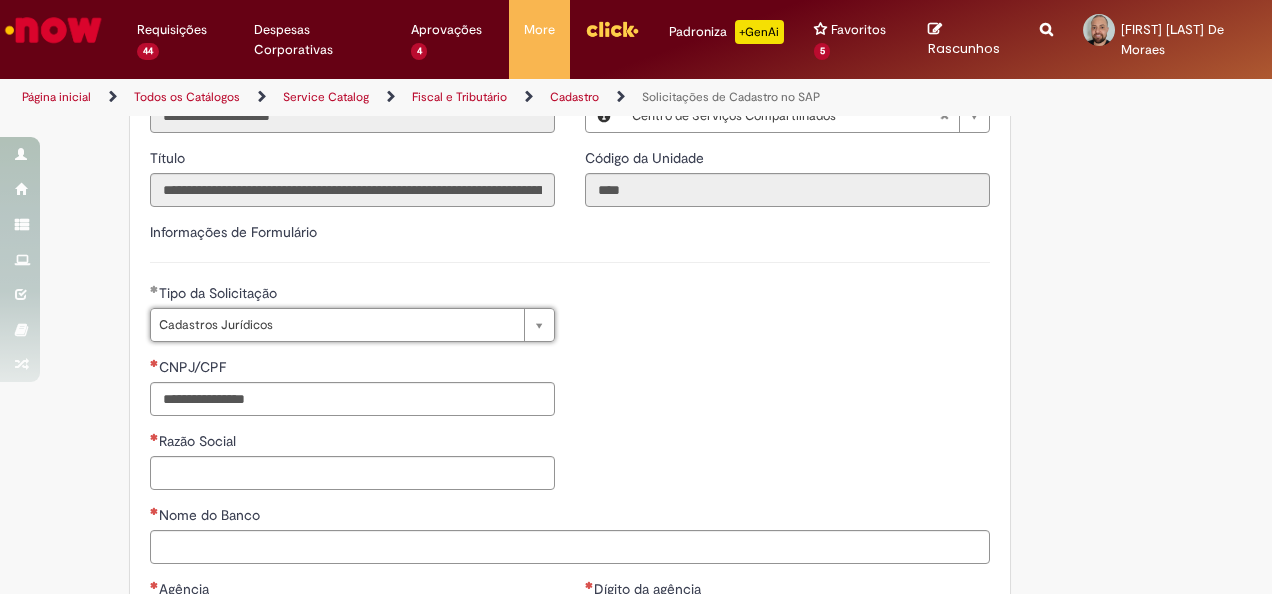scroll, scrollTop: 600, scrollLeft: 0, axis: vertical 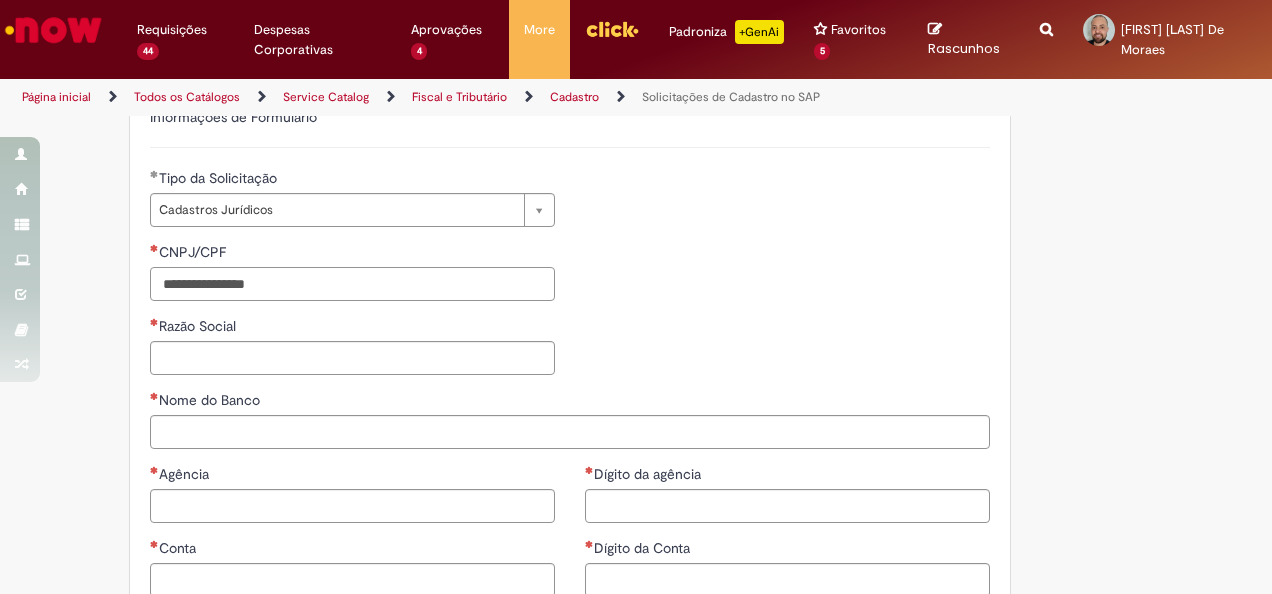 click on "CNPJ/CPF" at bounding box center [352, 284] 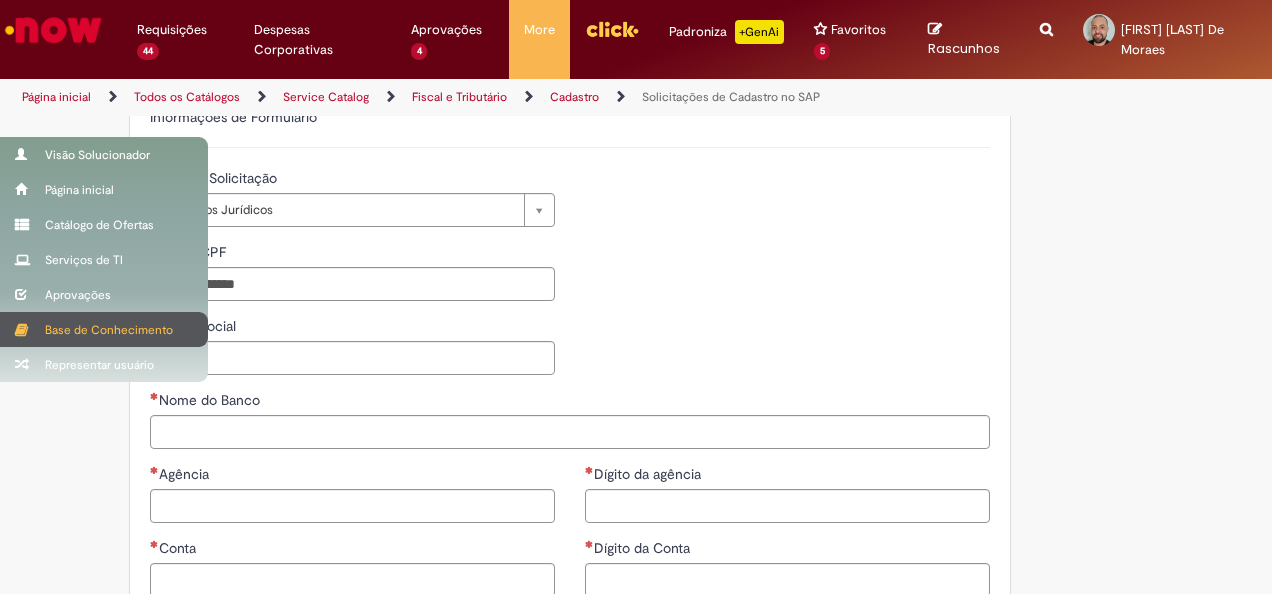 type on "**********" 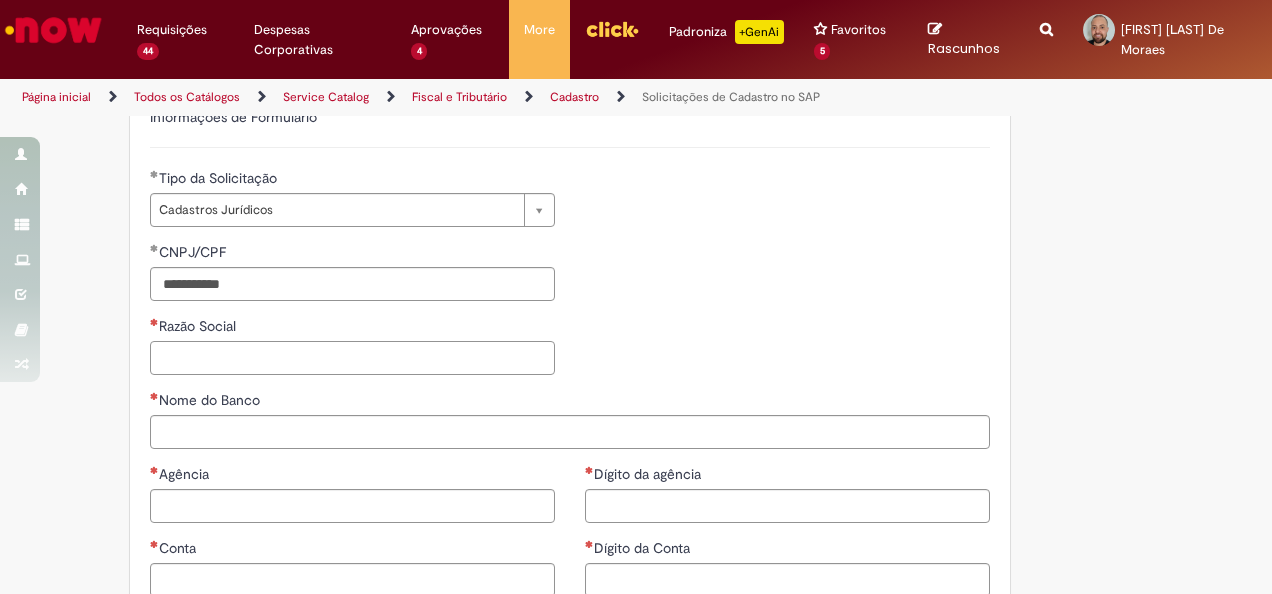 click on "Razão Social" at bounding box center [352, 358] 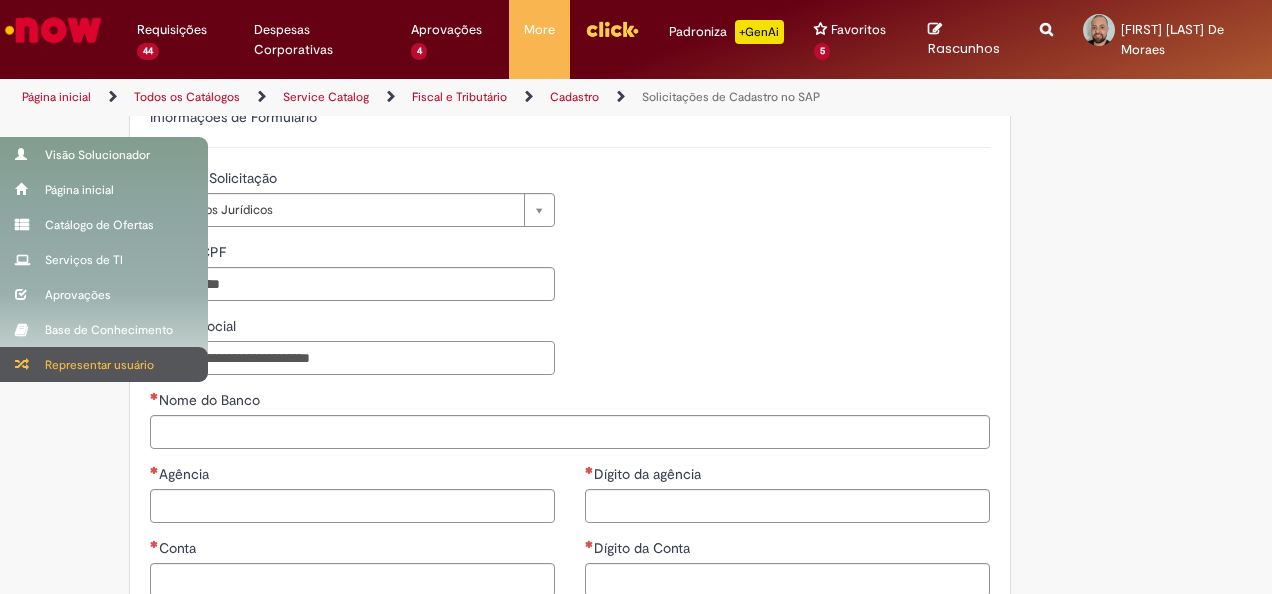 type on "**********" 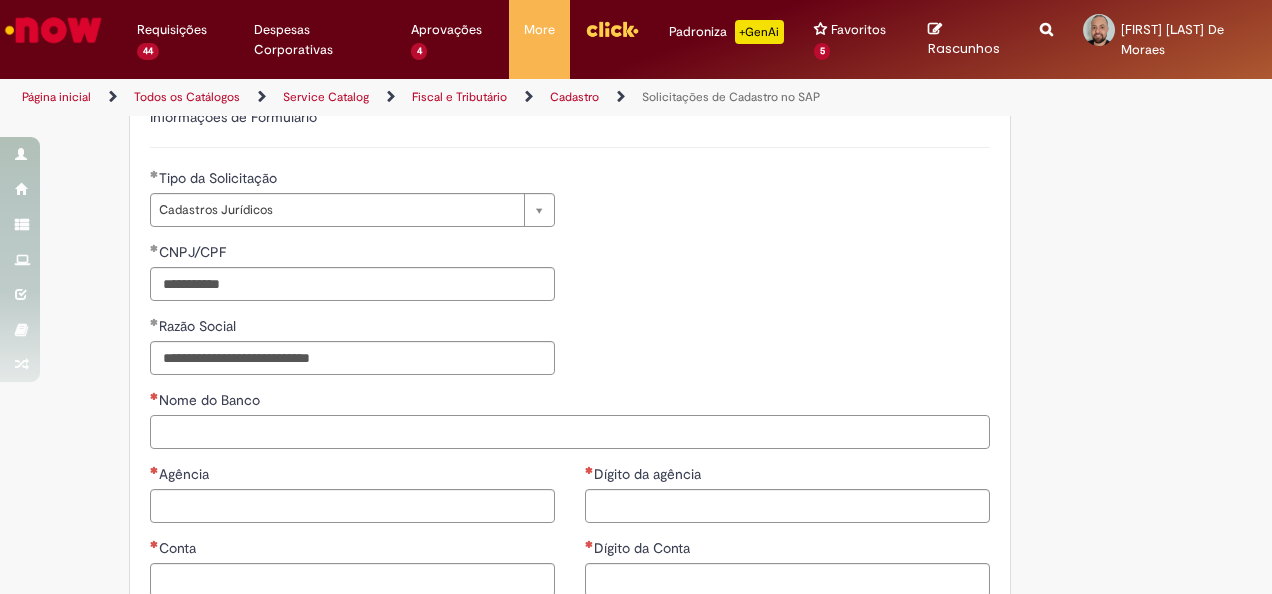 click on "Nome do Banco" at bounding box center (570, 432) 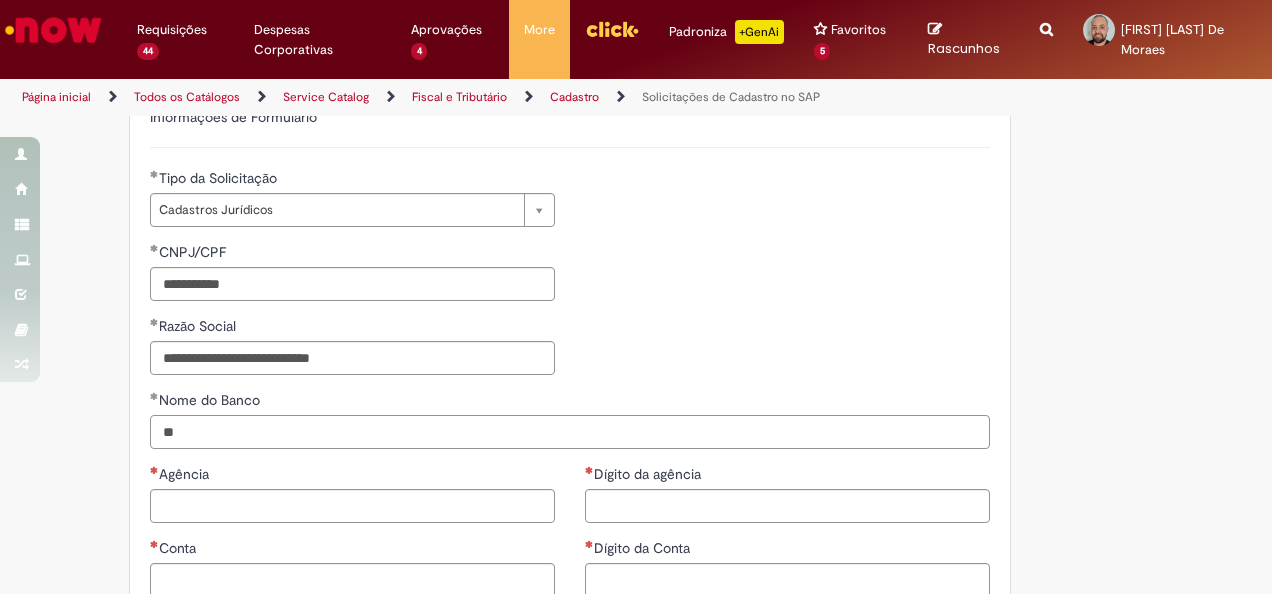 scroll, scrollTop: 700, scrollLeft: 0, axis: vertical 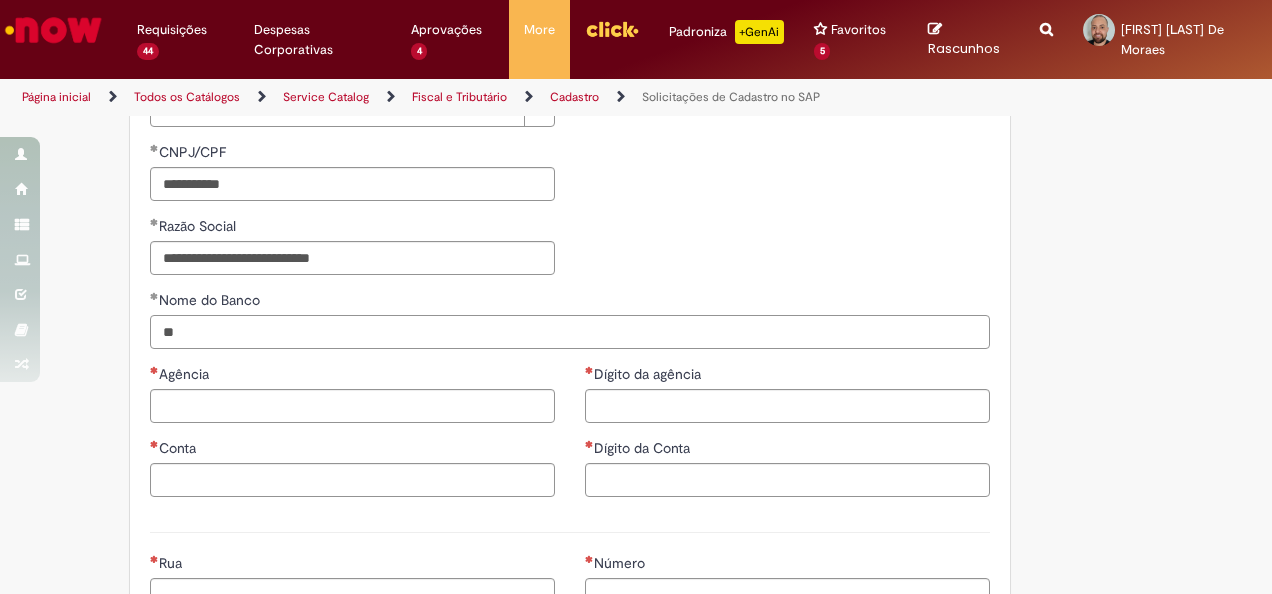 type on "**" 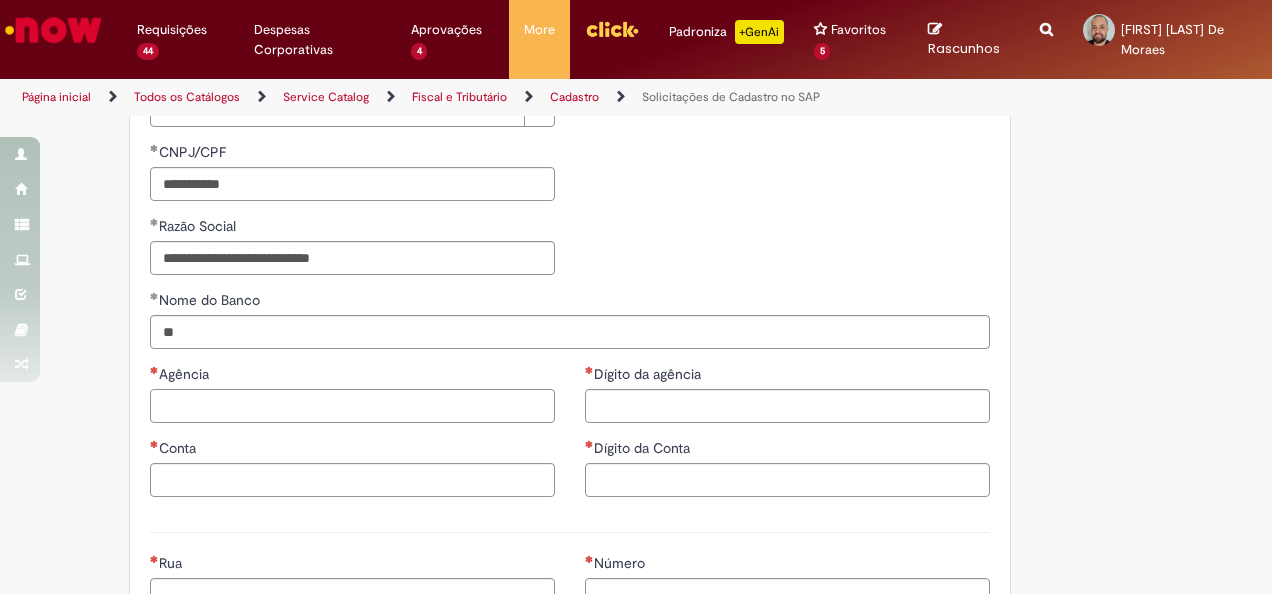 click on "Agência" at bounding box center [352, 406] 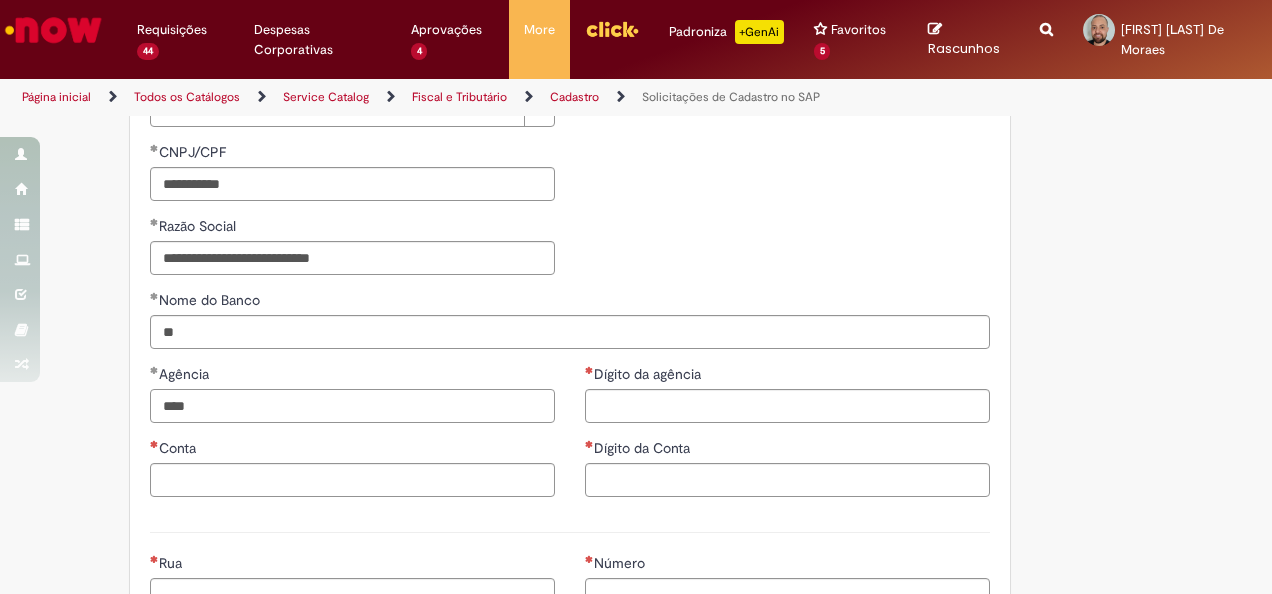 type on "****" 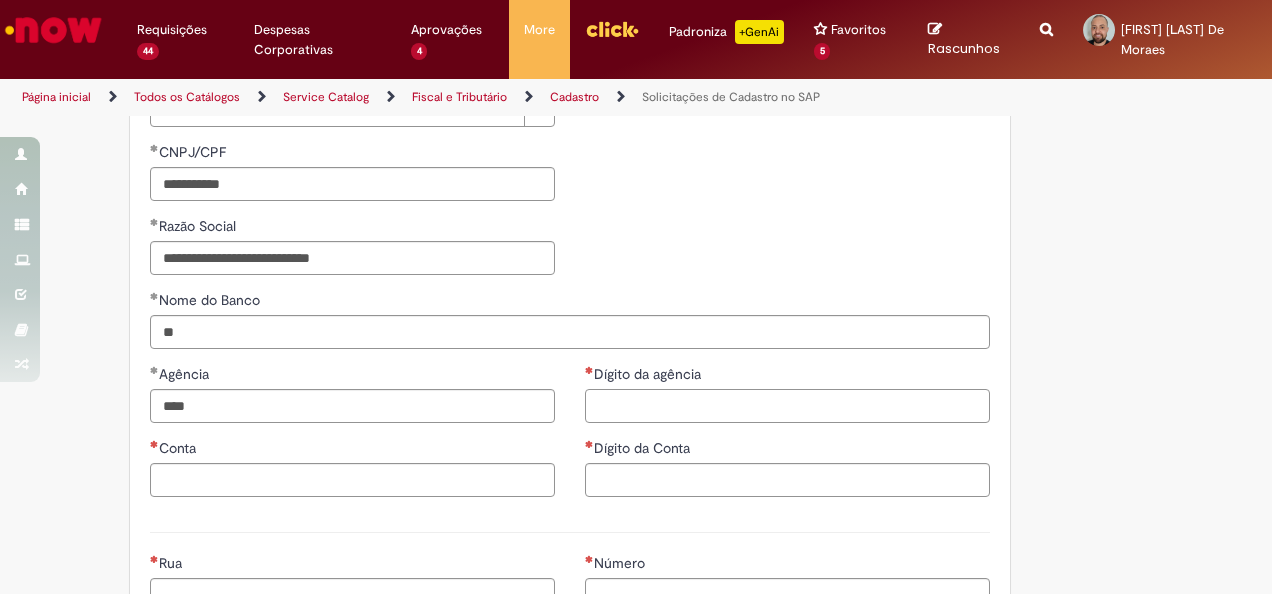 click on "Dígito da agência" at bounding box center [787, 406] 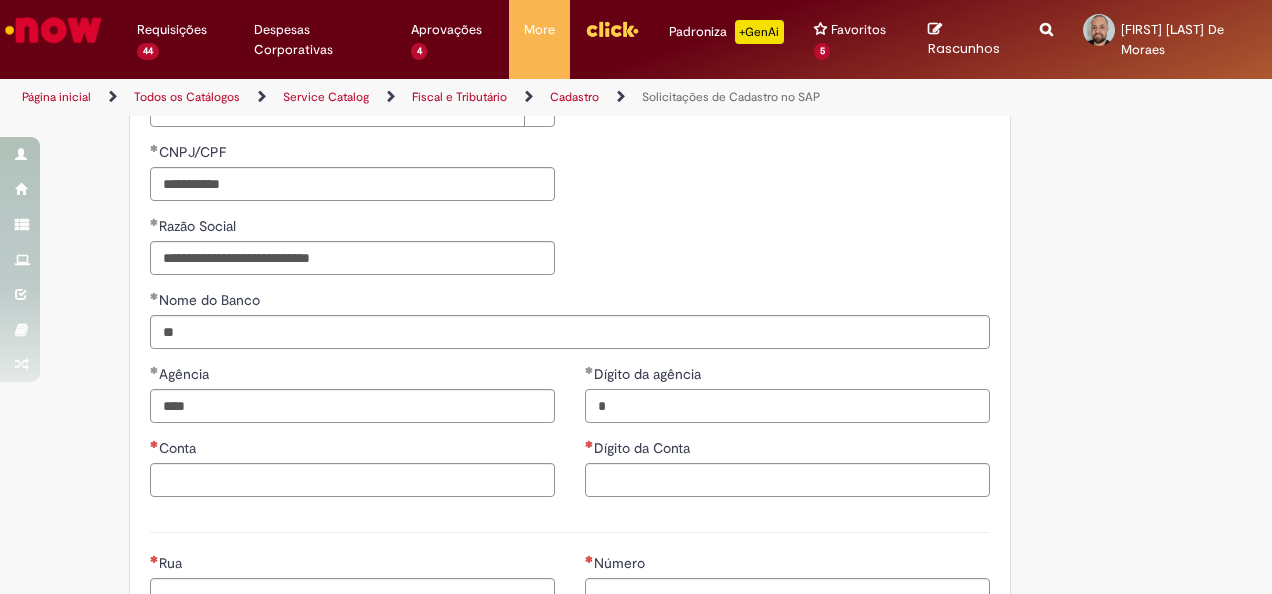 type on "*" 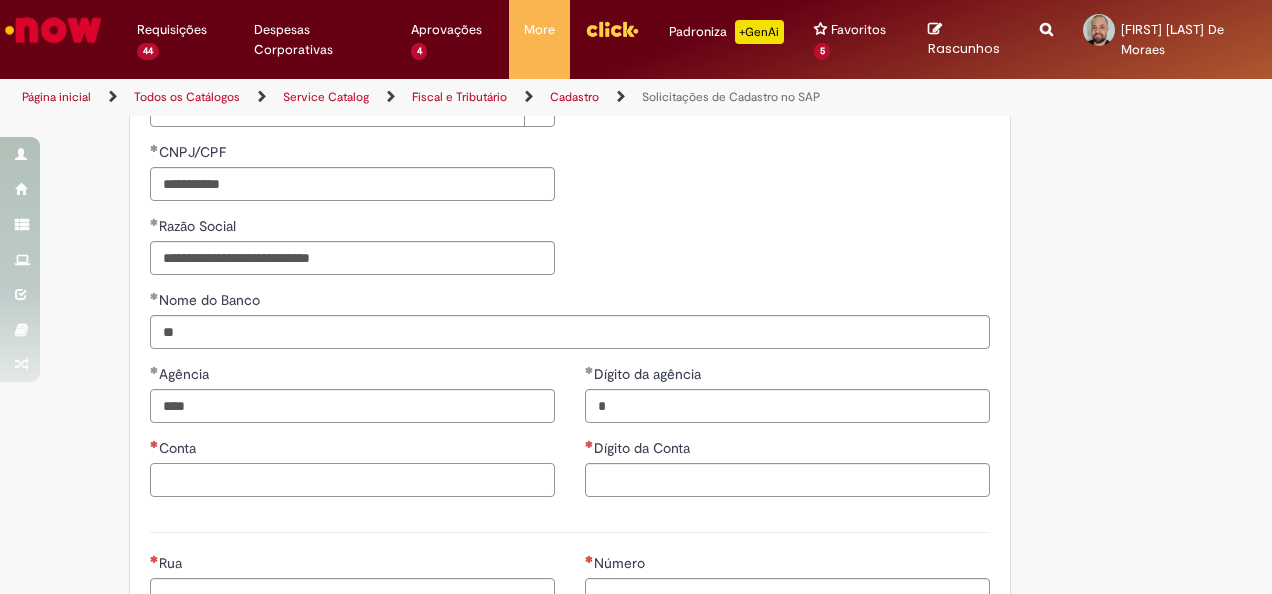 click on "Conta" at bounding box center [352, 480] 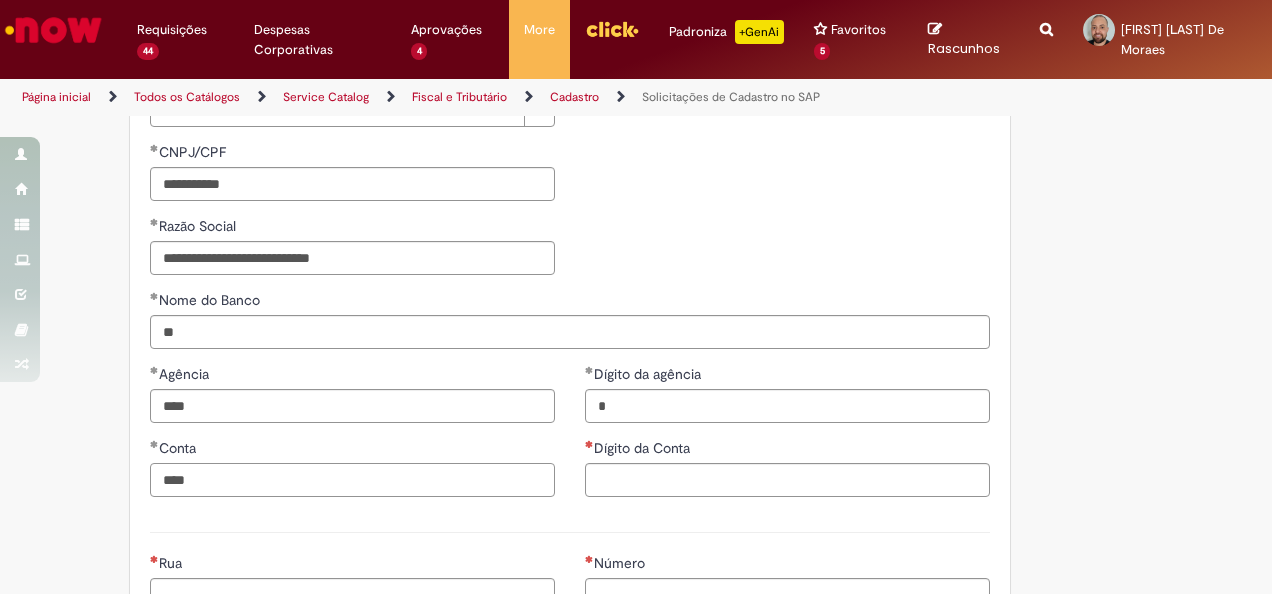 type on "****" 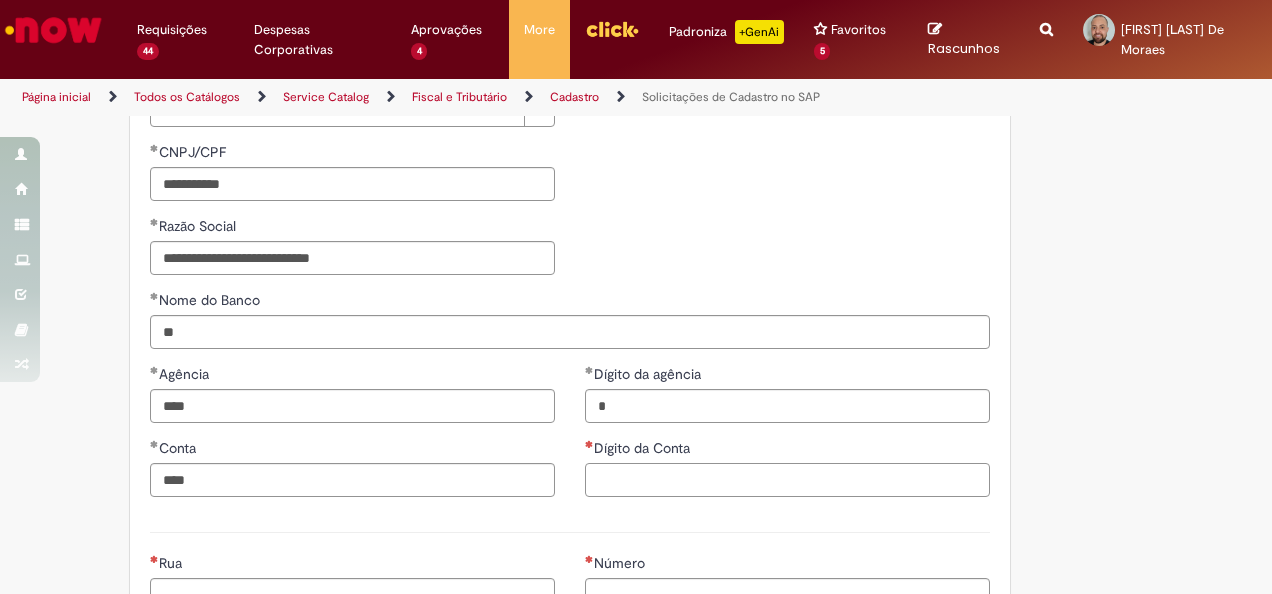 click on "Dígito da Conta" at bounding box center [787, 480] 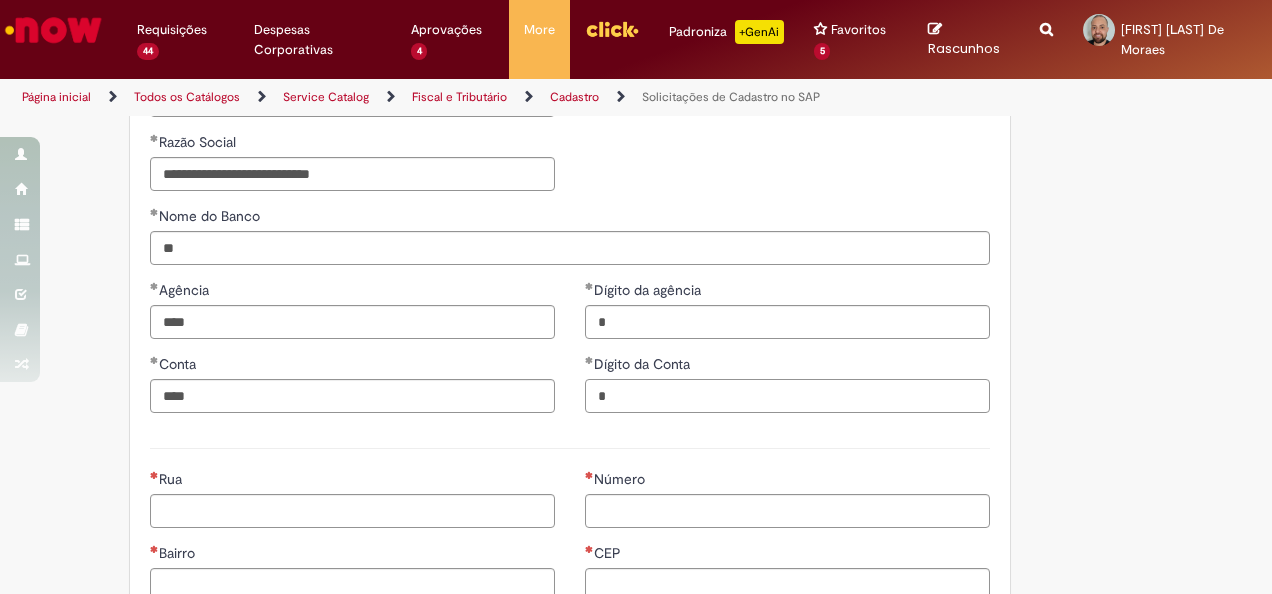 scroll, scrollTop: 900, scrollLeft: 0, axis: vertical 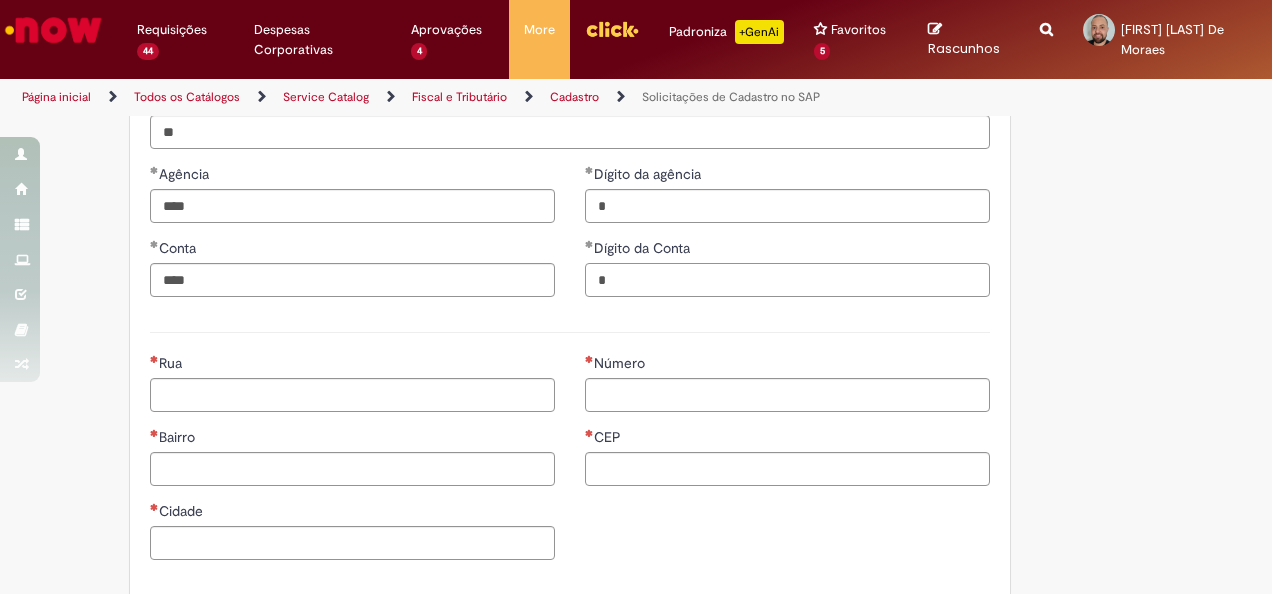type on "*" 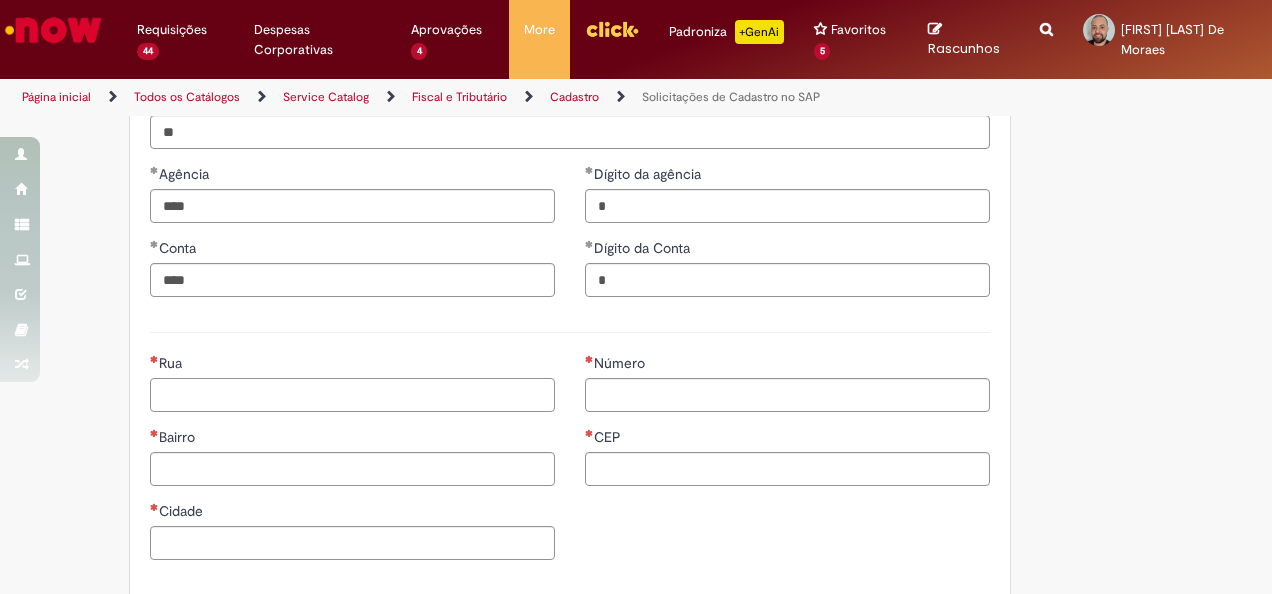 click on "Rua" at bounding box center (352, 395) 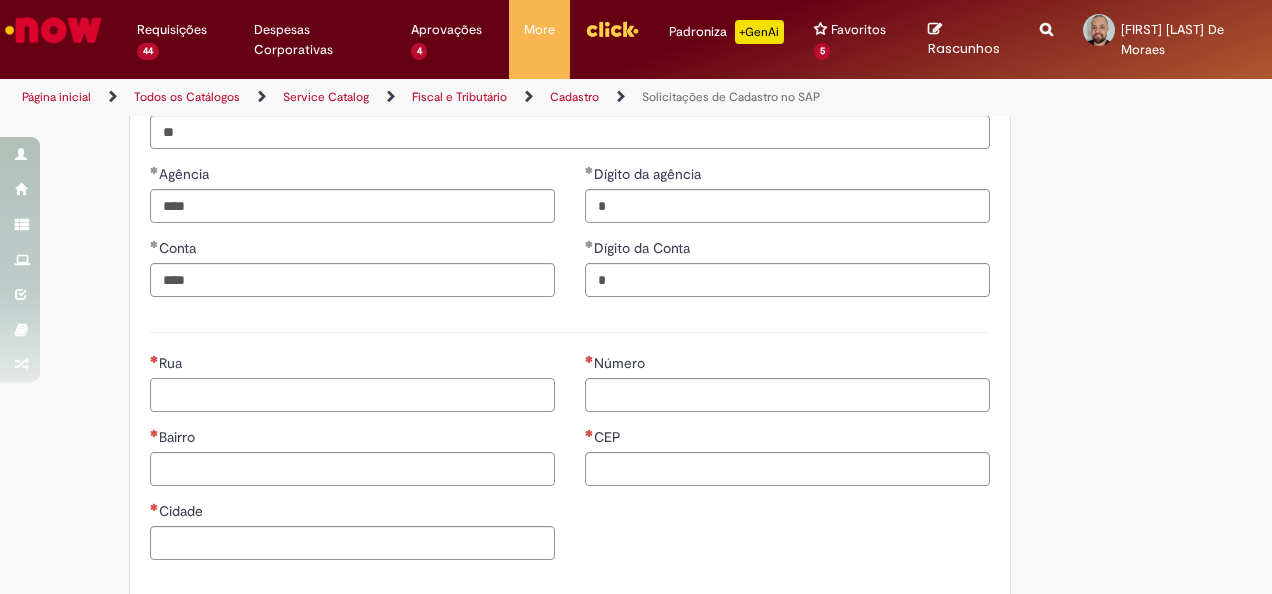 click on "Rua" at bounding box center (352, 395) 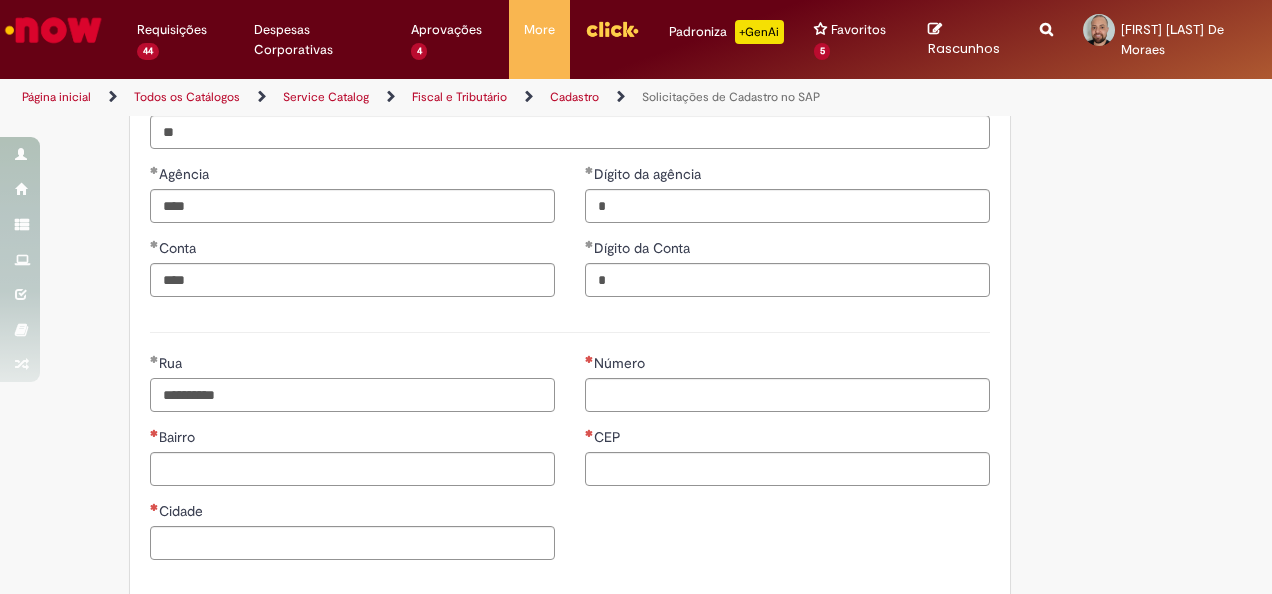 type on "**********" 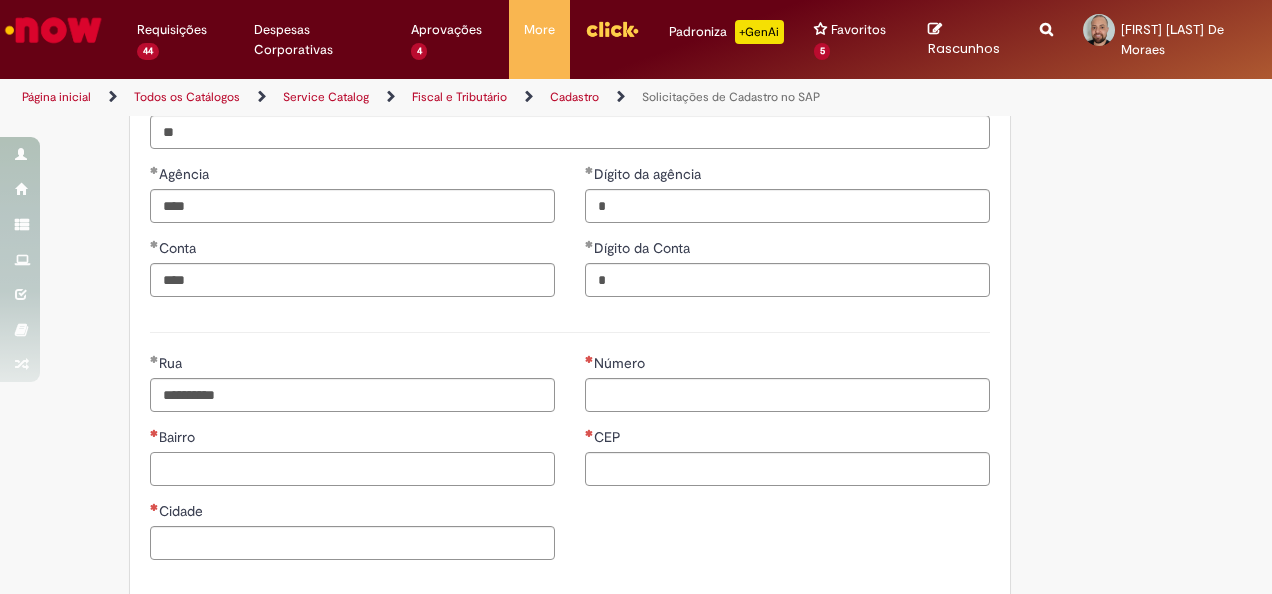 click on "Bairro" at bounding box center [352, 469] 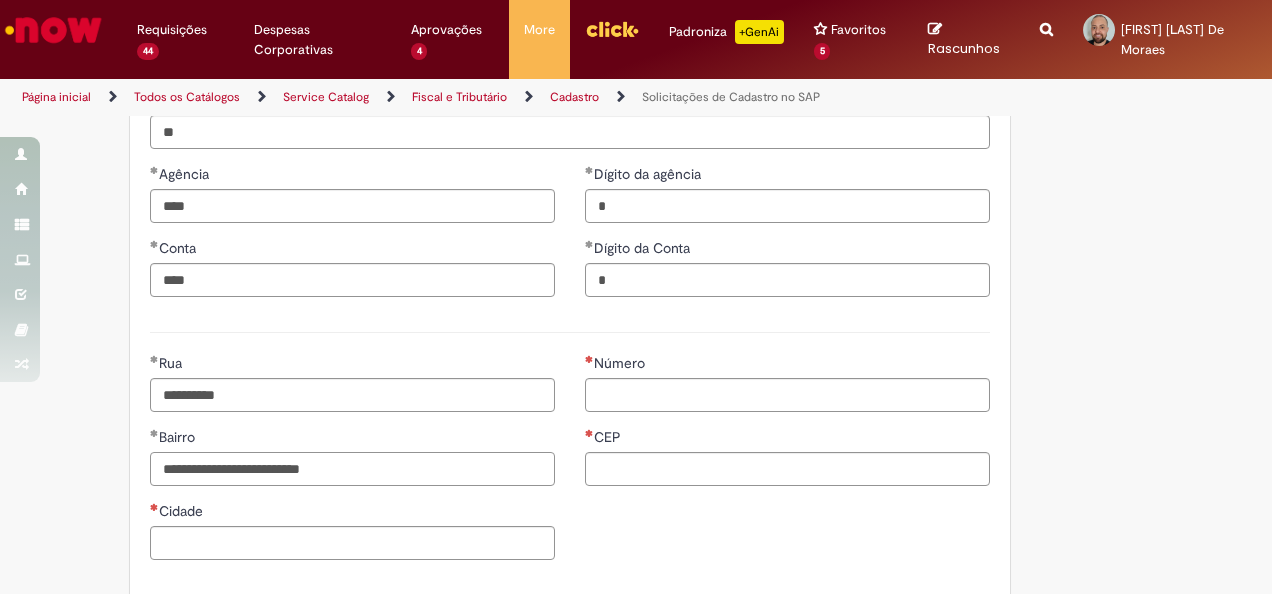 type on "**********" 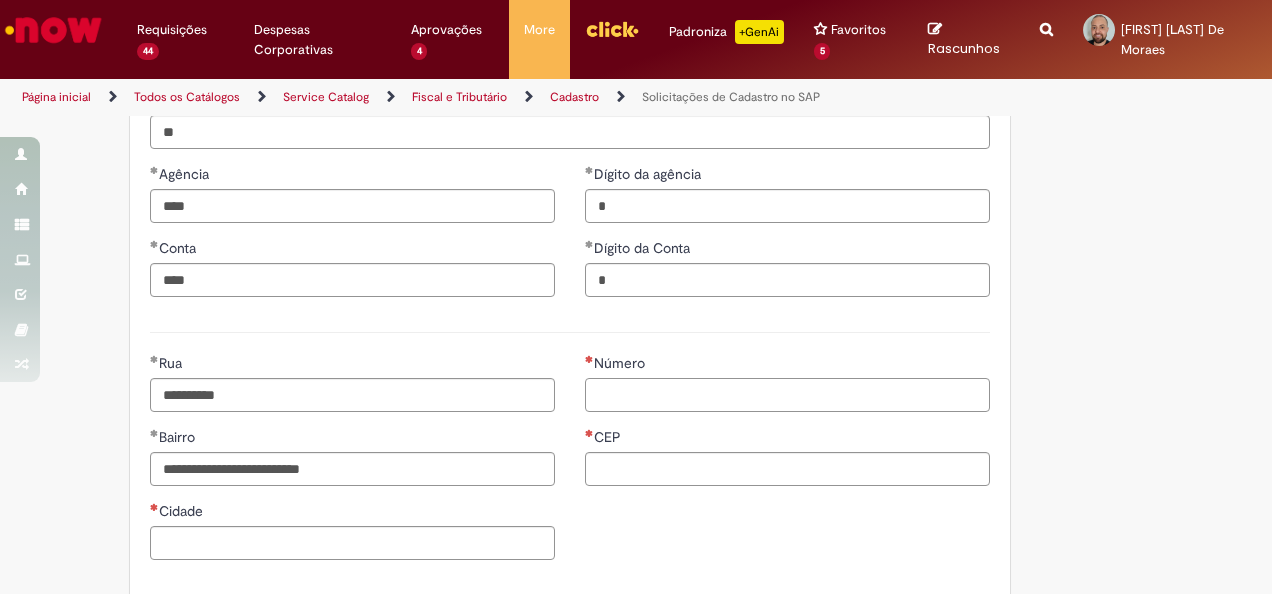 click on "Número" at bounding box center [787, 395] 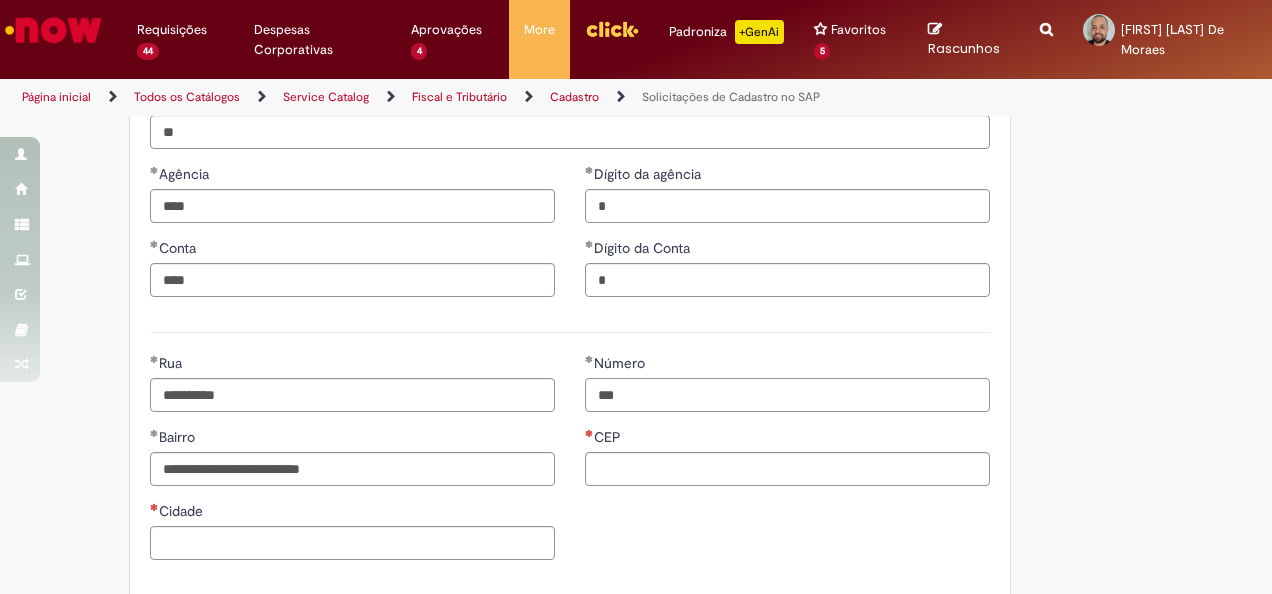 type on "***" 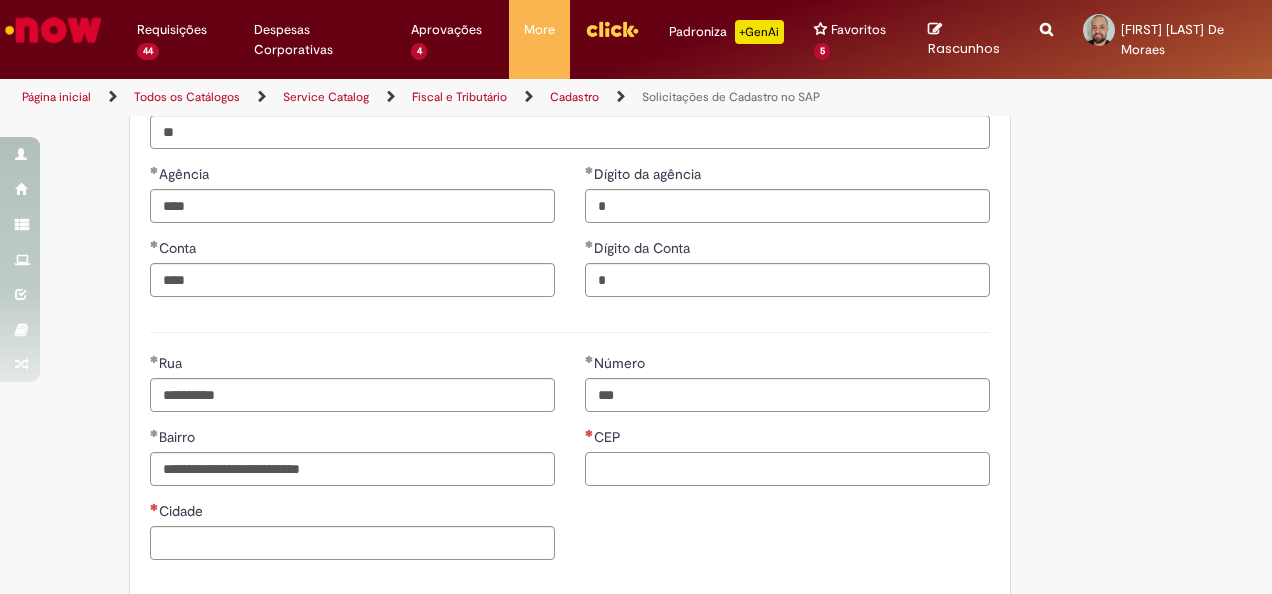 click on "CEP" at bounding box center (787, 469) 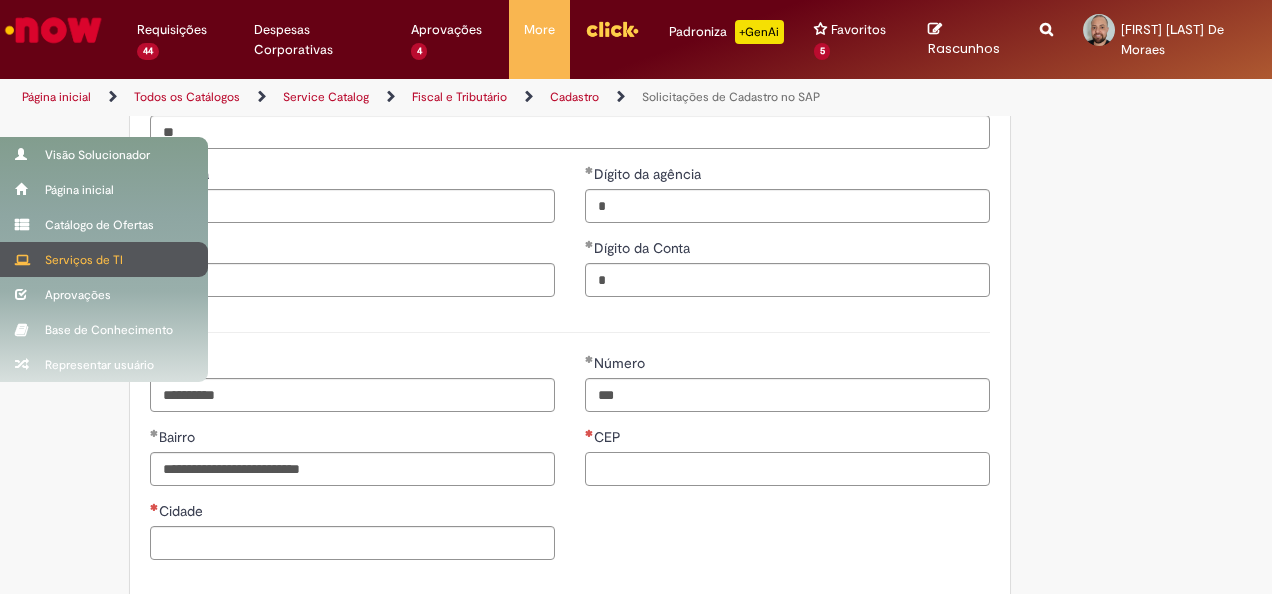 paste on "*********" 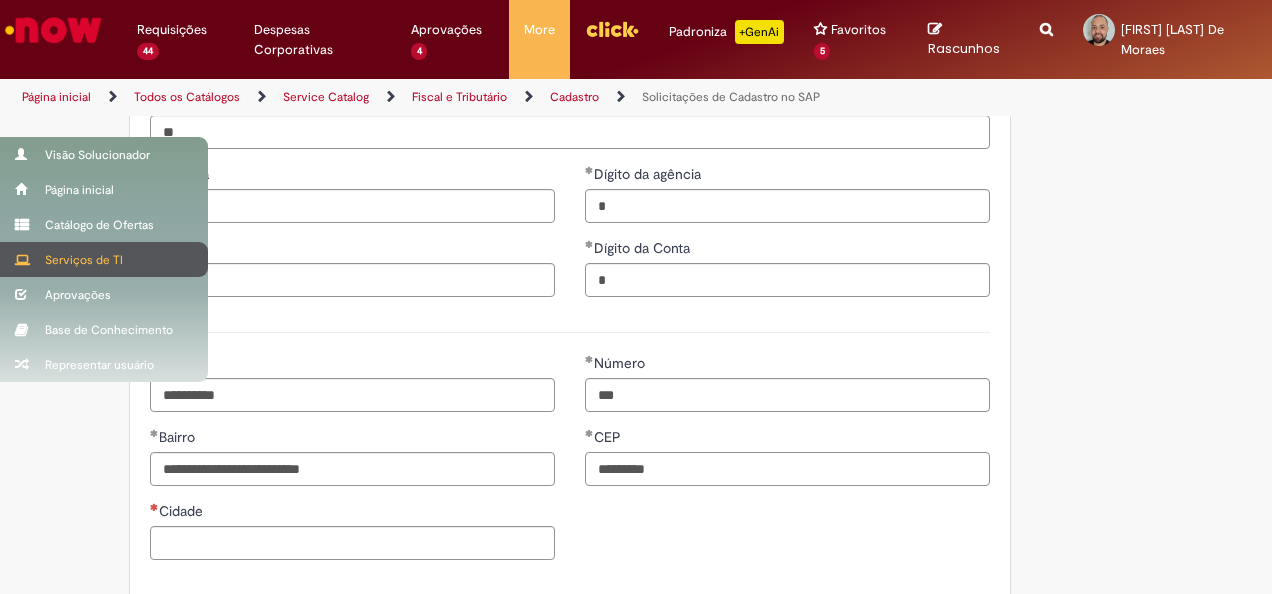 type on "*********" 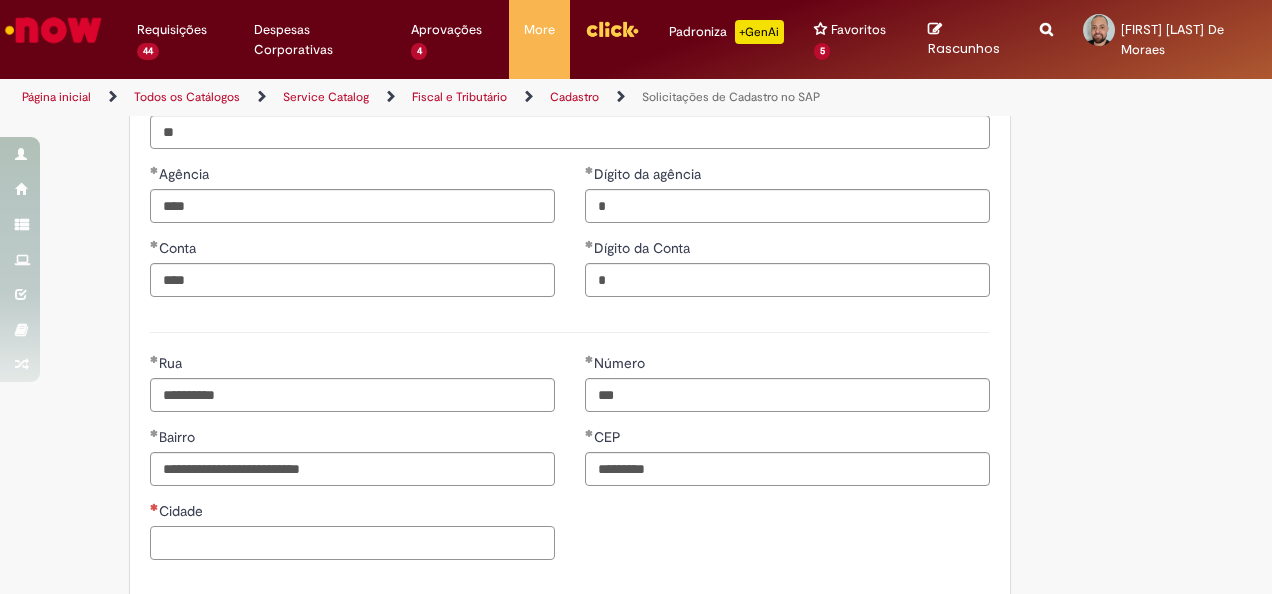 click on "Cidade" at bounding box center [352, 543] 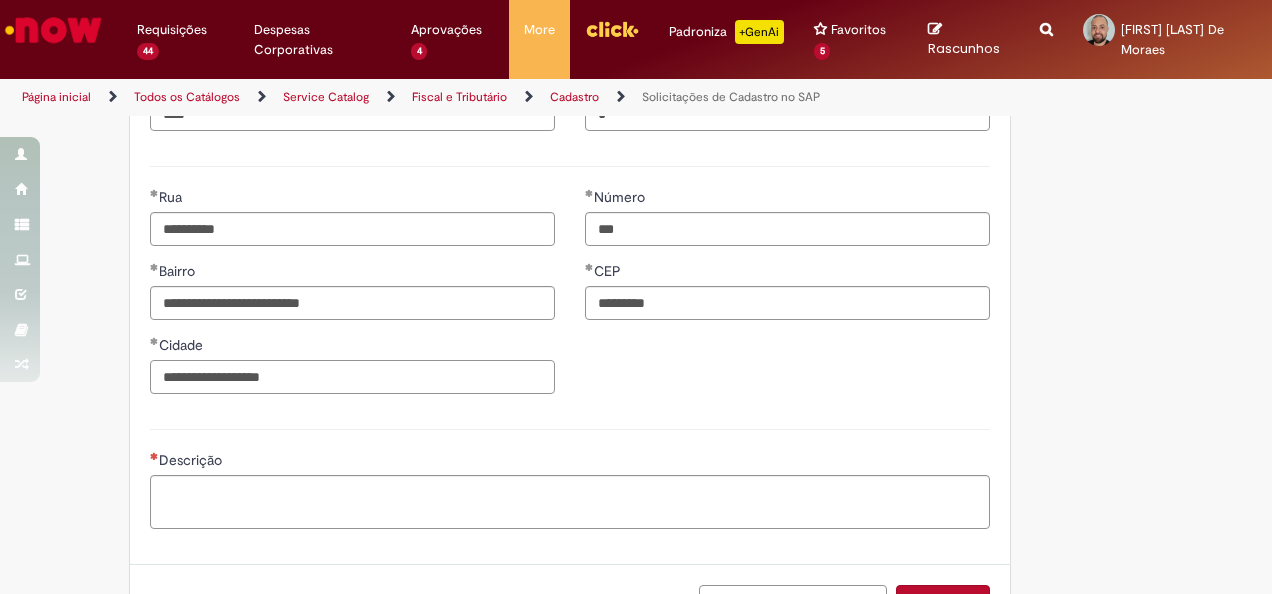 scroll, scrollTop: 1200, scrollLeft: 0, axis: vertical 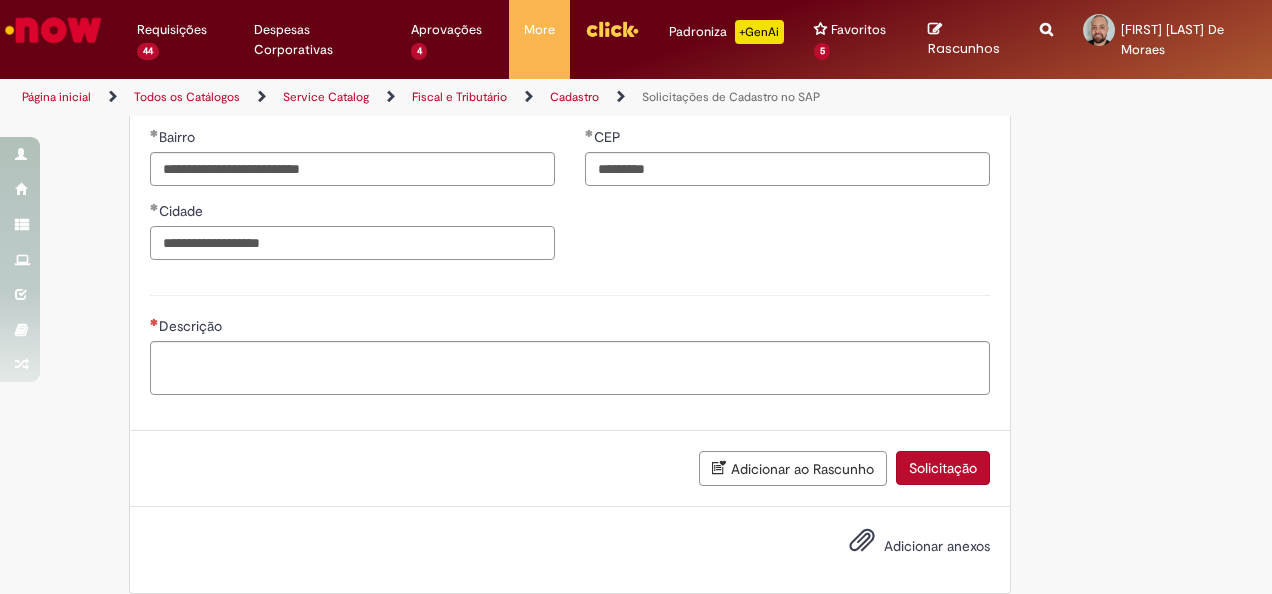 type on "**********" 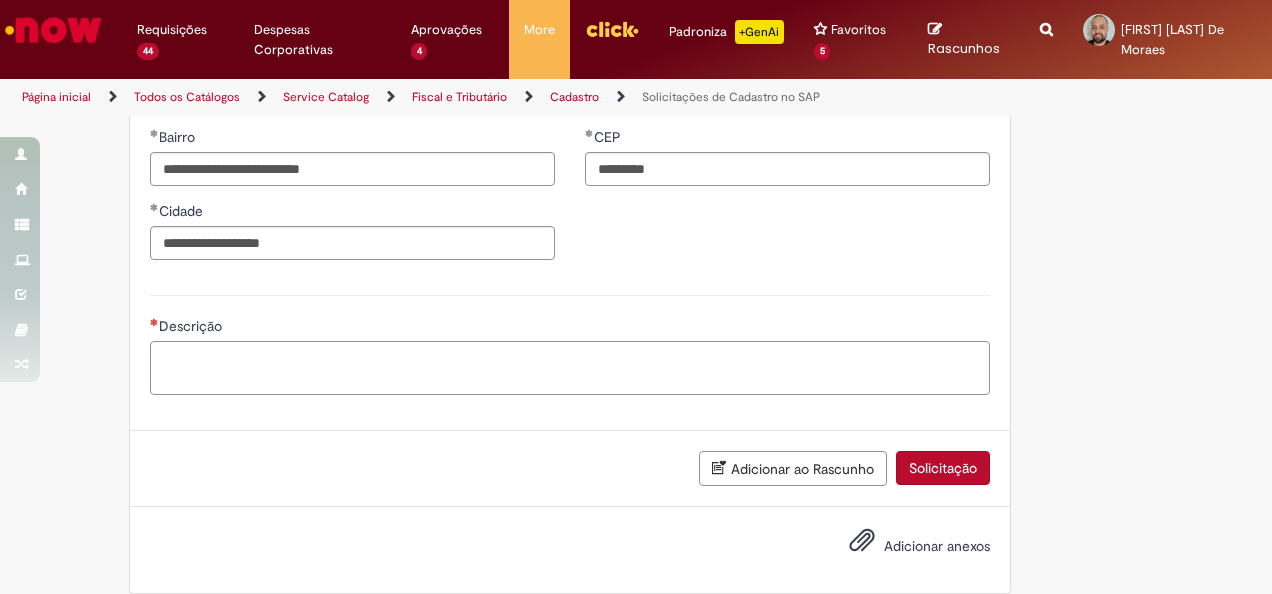 click on "Descrição" at bounding box center [570, 367] 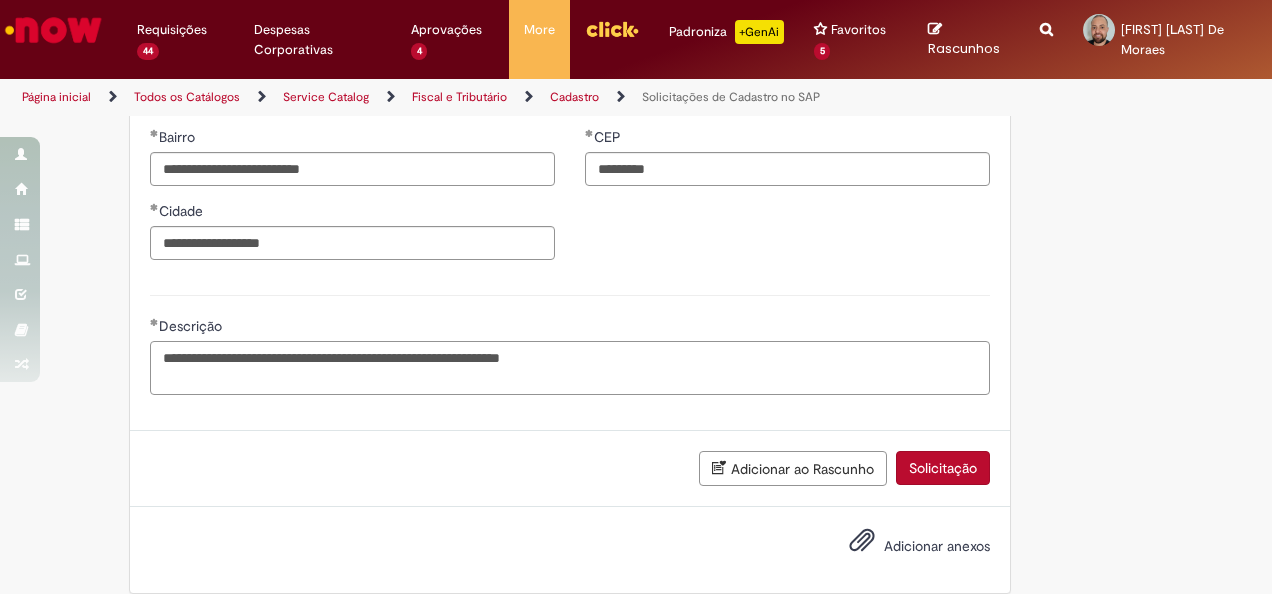 drag, startPoint x: 654, startPoint y: 365, endPoint x: -13, endPoint y: 344, distance: 667.3305 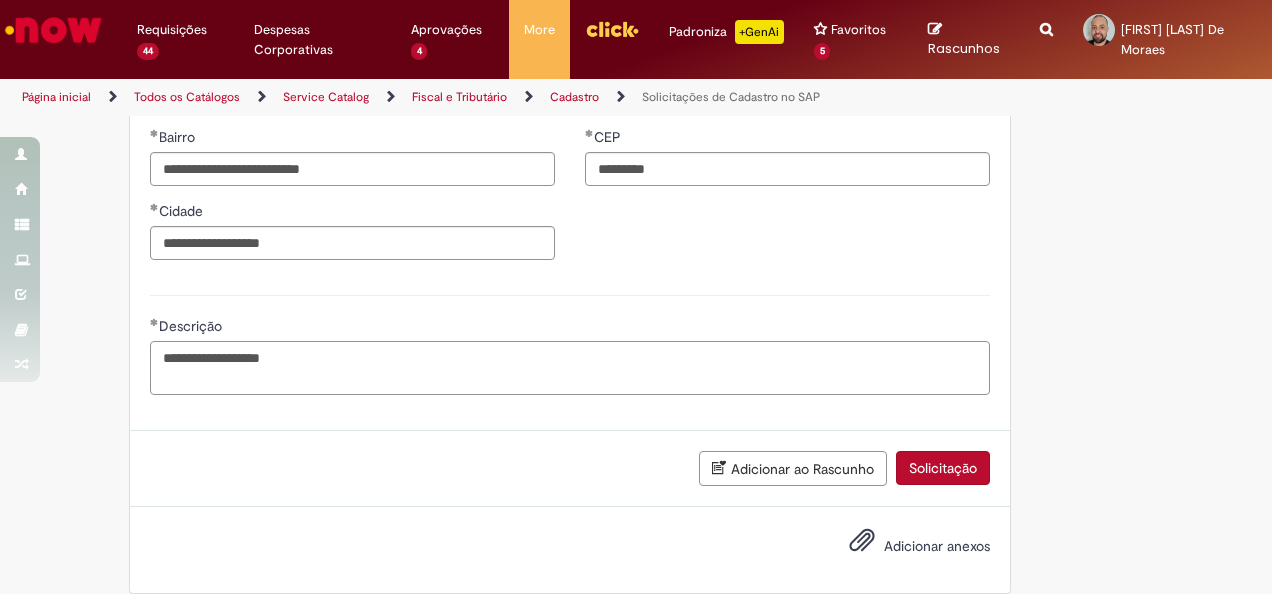 type on "**********" 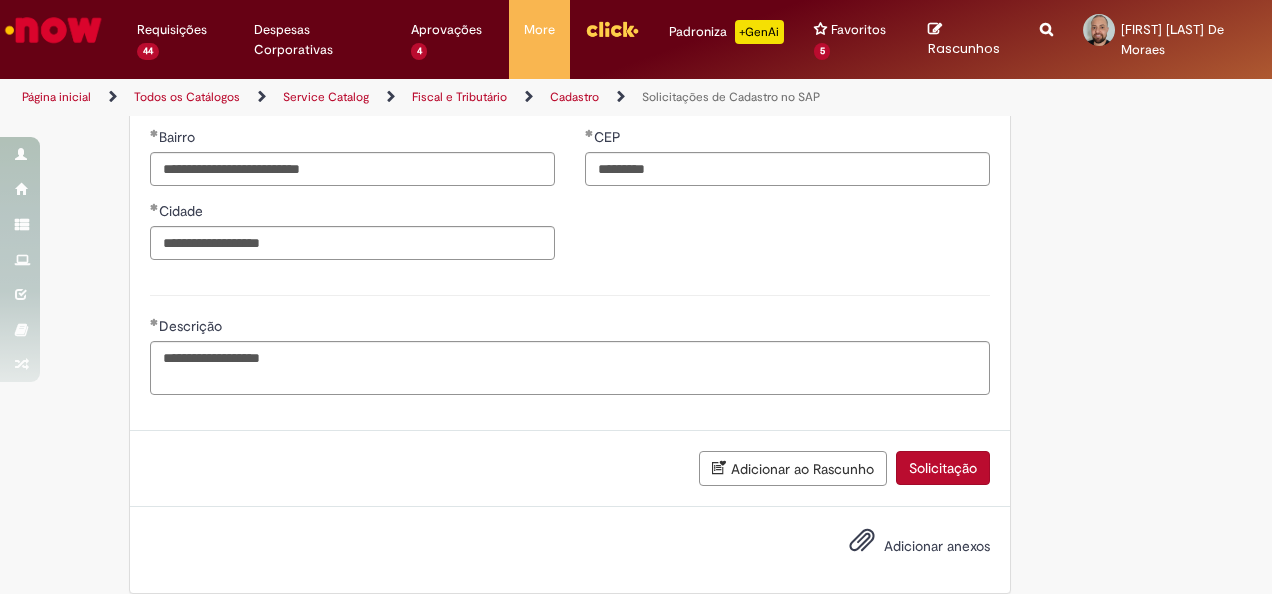 click on "Adicionar anexos" at bounding box center (862, 545) 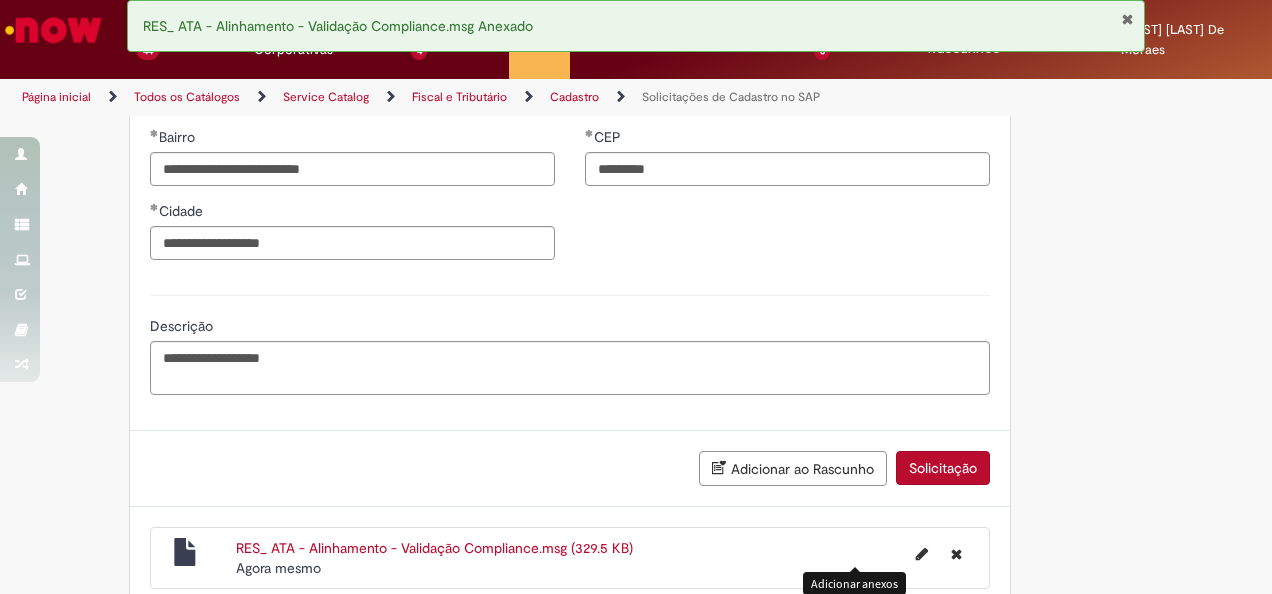 click on "Solicitação" at bounding box center [943, 468] 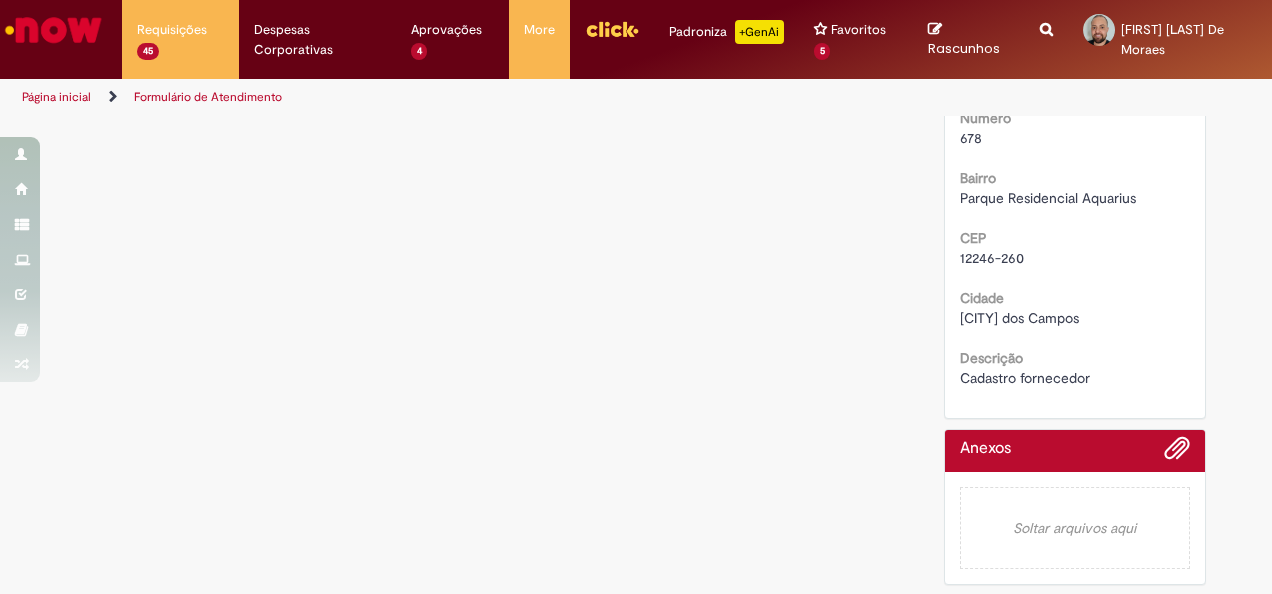 scroll, scrollTop: 0, scrollLeft: 0, axis: both 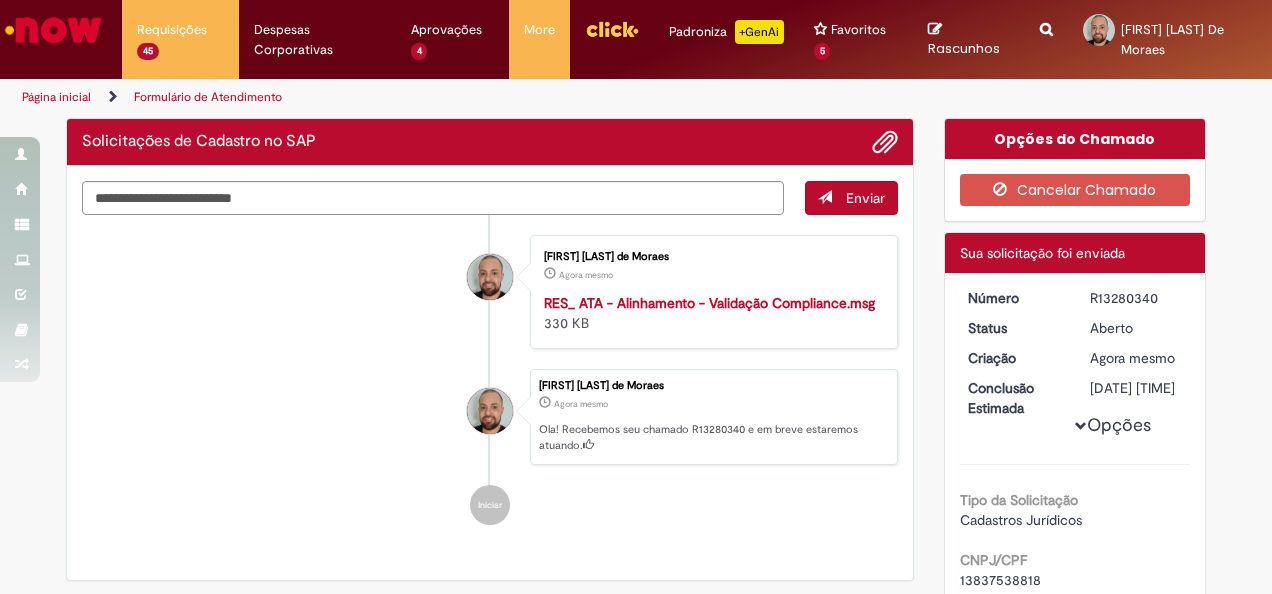 click on "R13280340" at bounding box center [1136, 298] 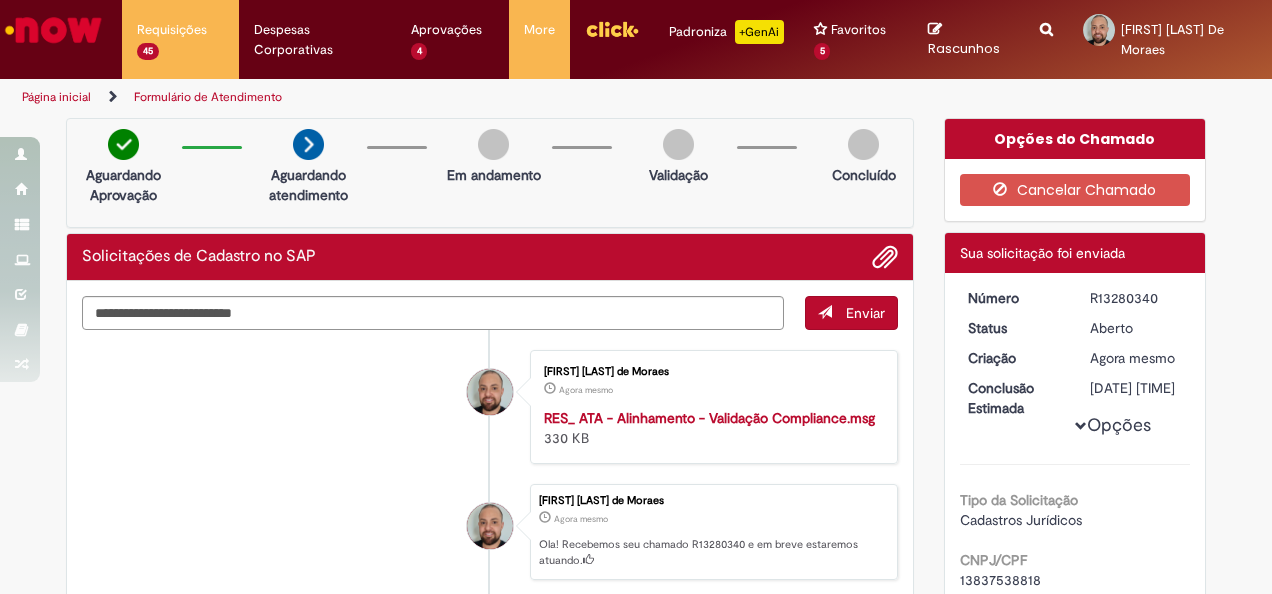 copy on "R13280340" 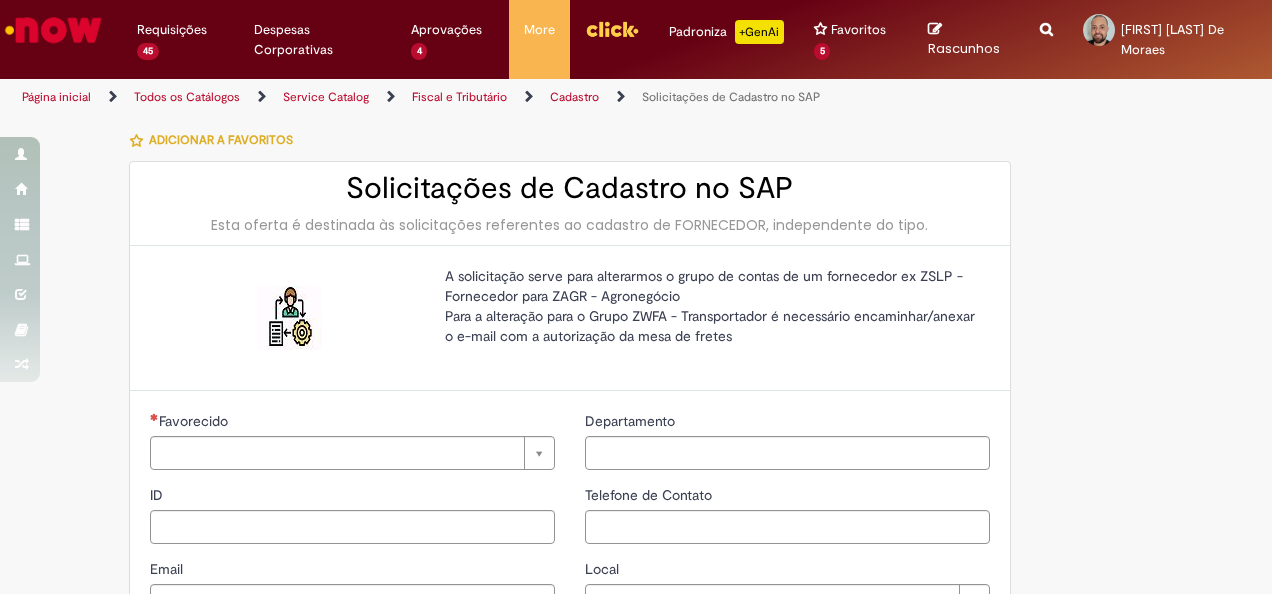 type on "********" 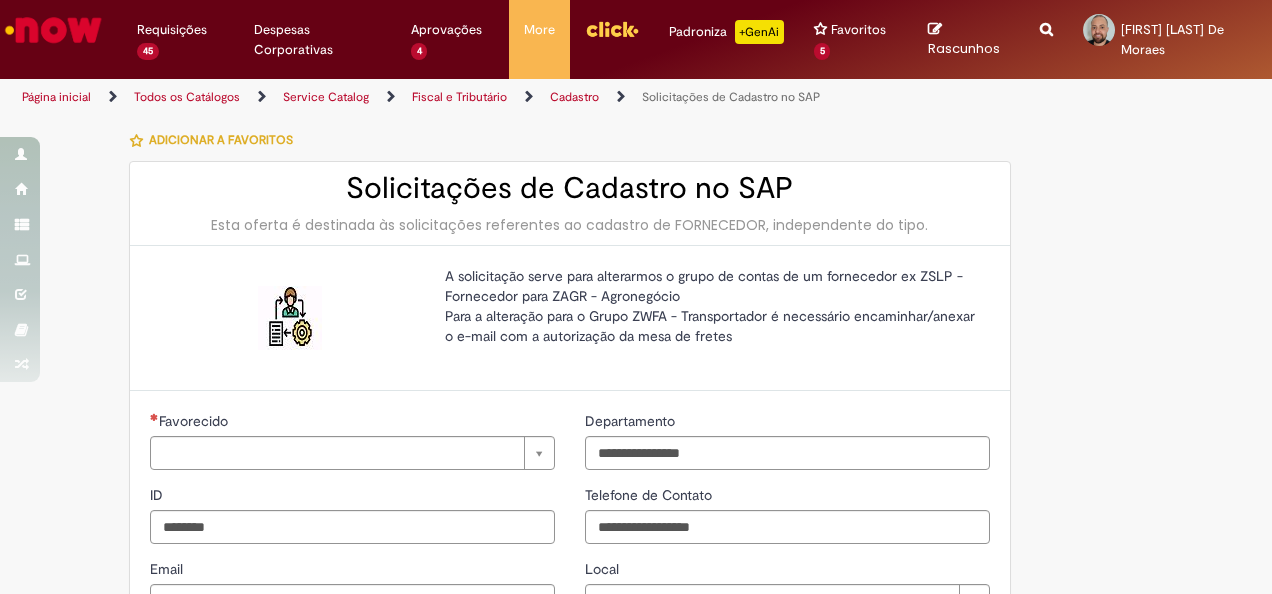 type on "**********" 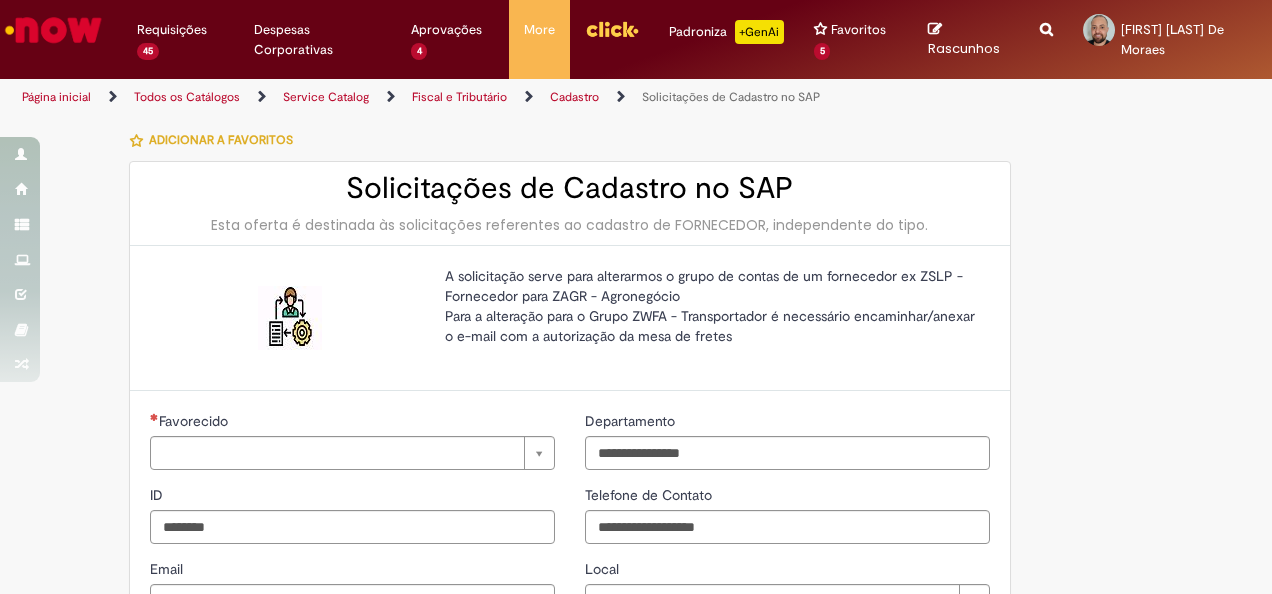 type on "**********" 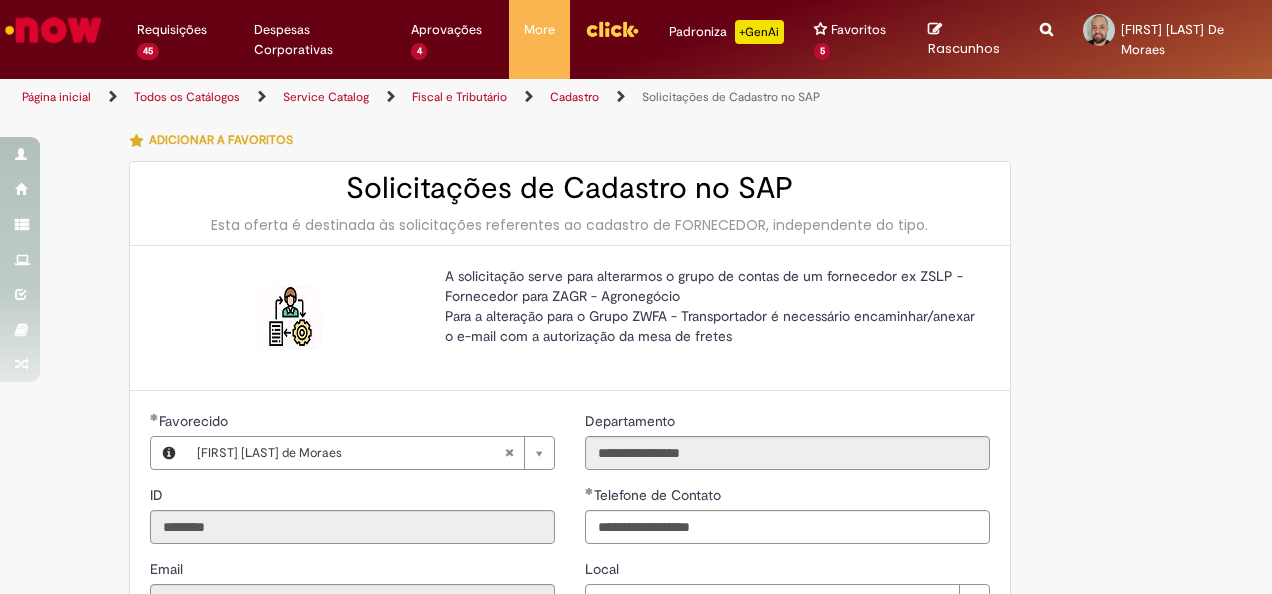 type on "**********" 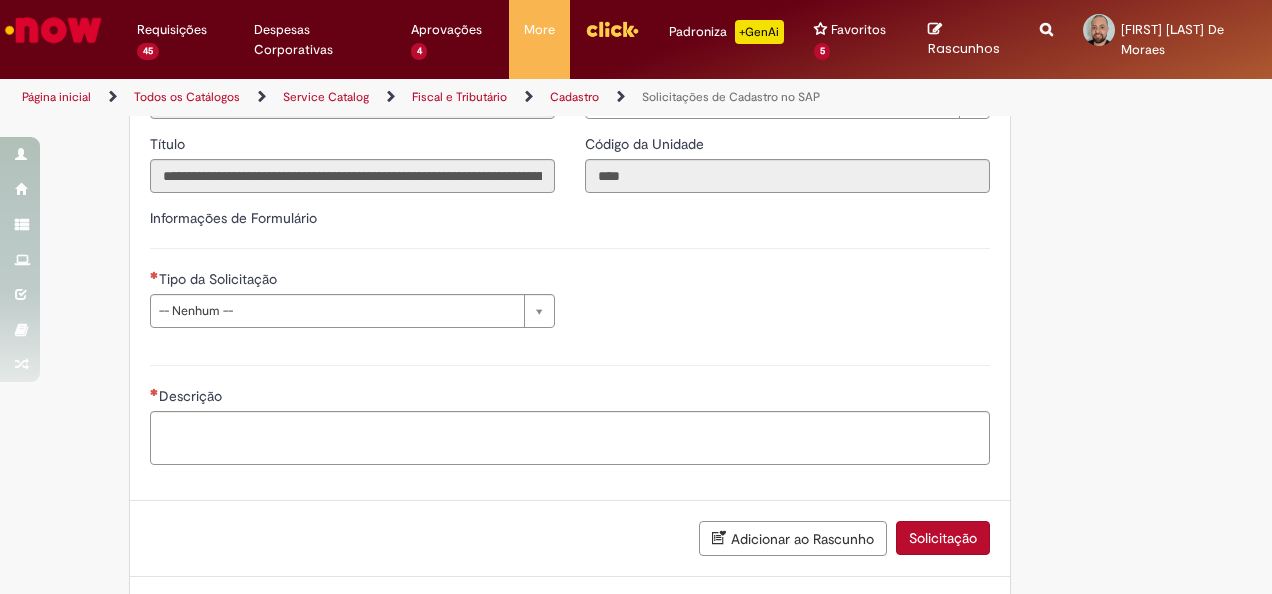 scroll, scrollTop: 500, scrollLeft: 0, axis: vertical 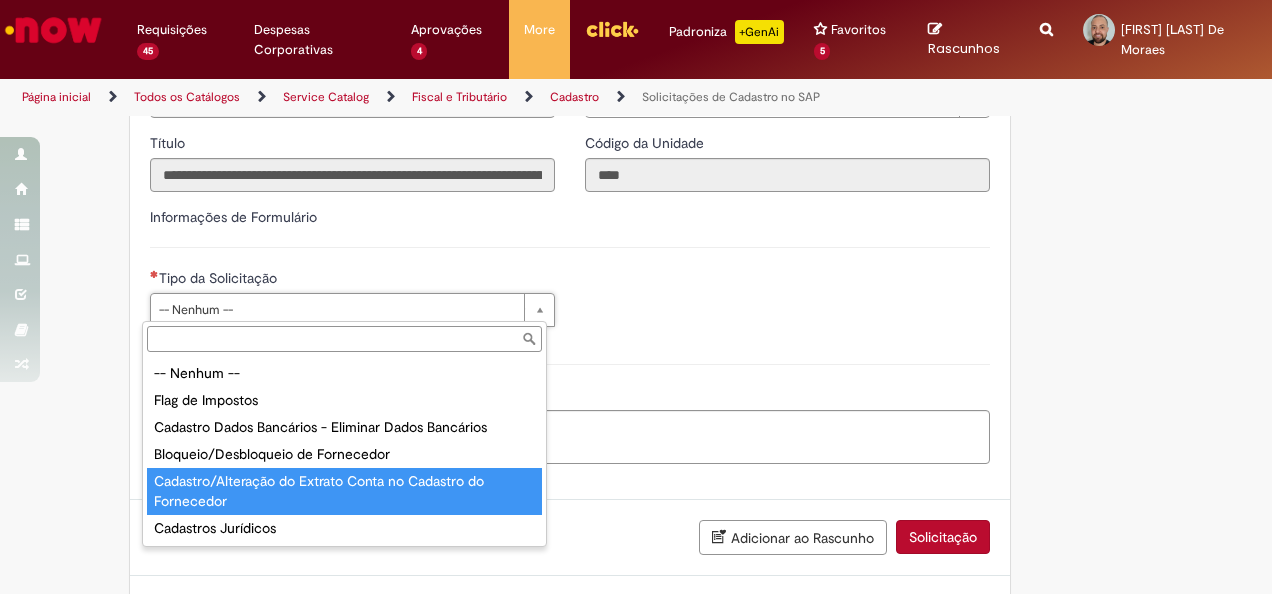 type on "**********" 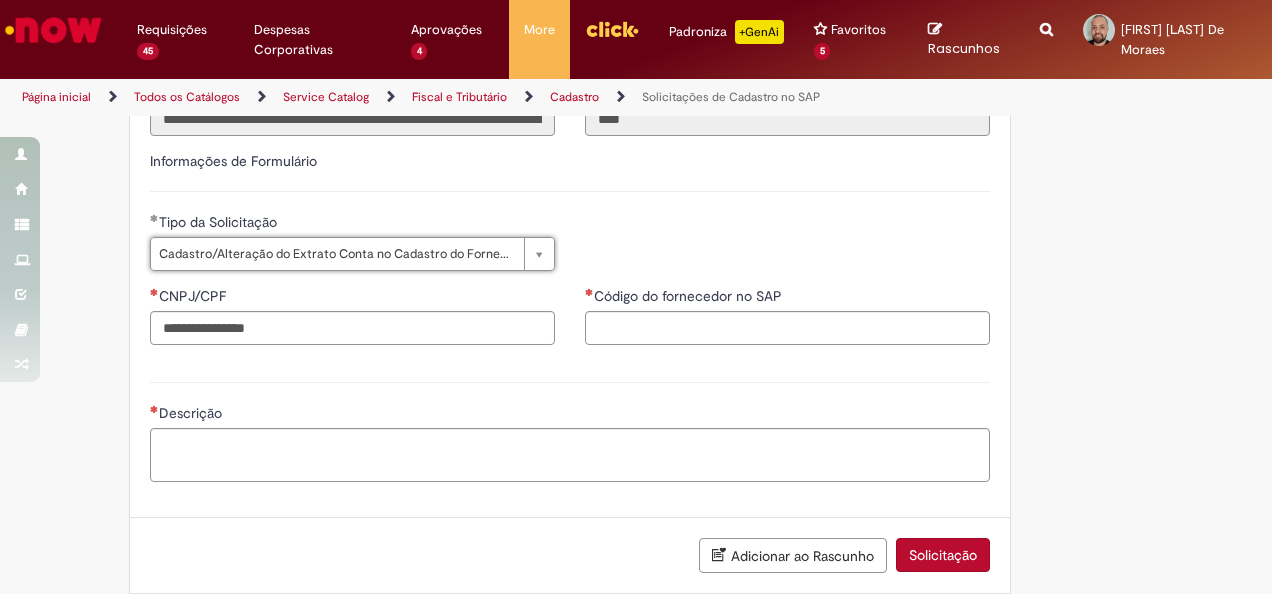 scroll, scrollTop: 600, scrollLeft: 0, axis: vertical 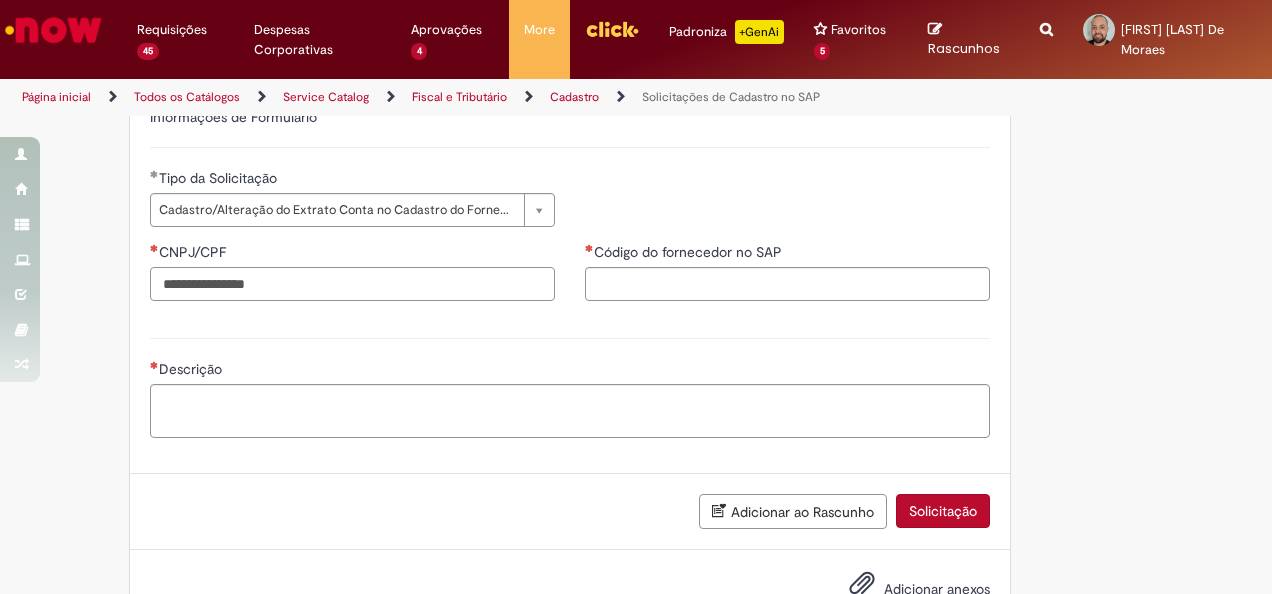 click on "CNPJ/CPF" at bounding box center [352, 284] 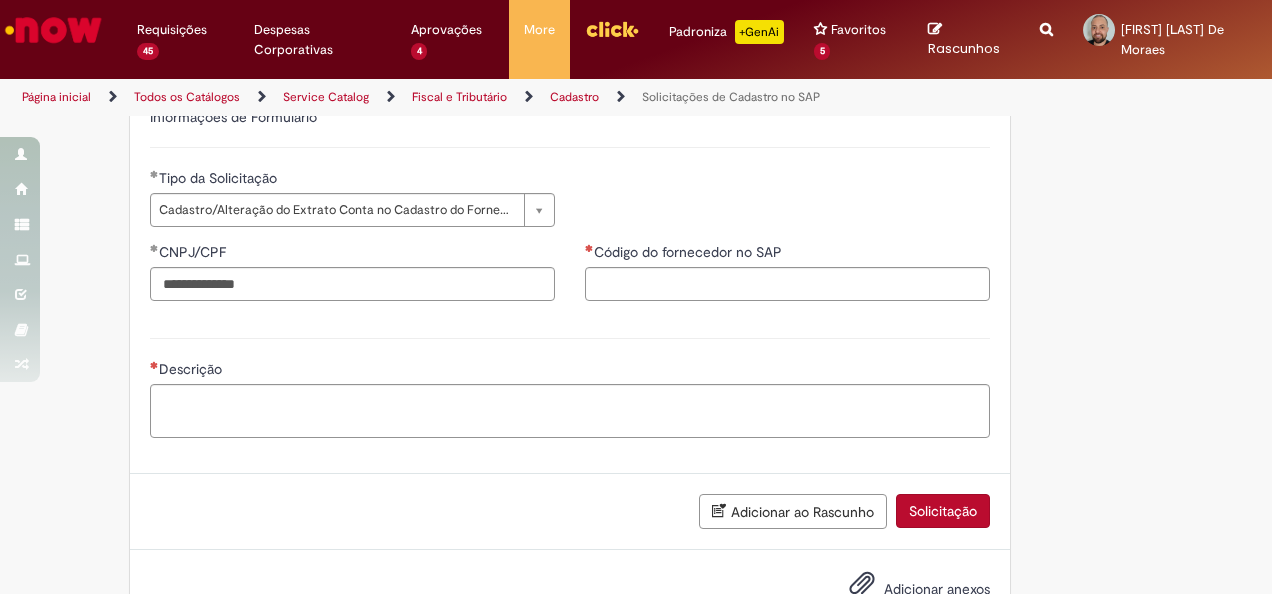 type on "**********" 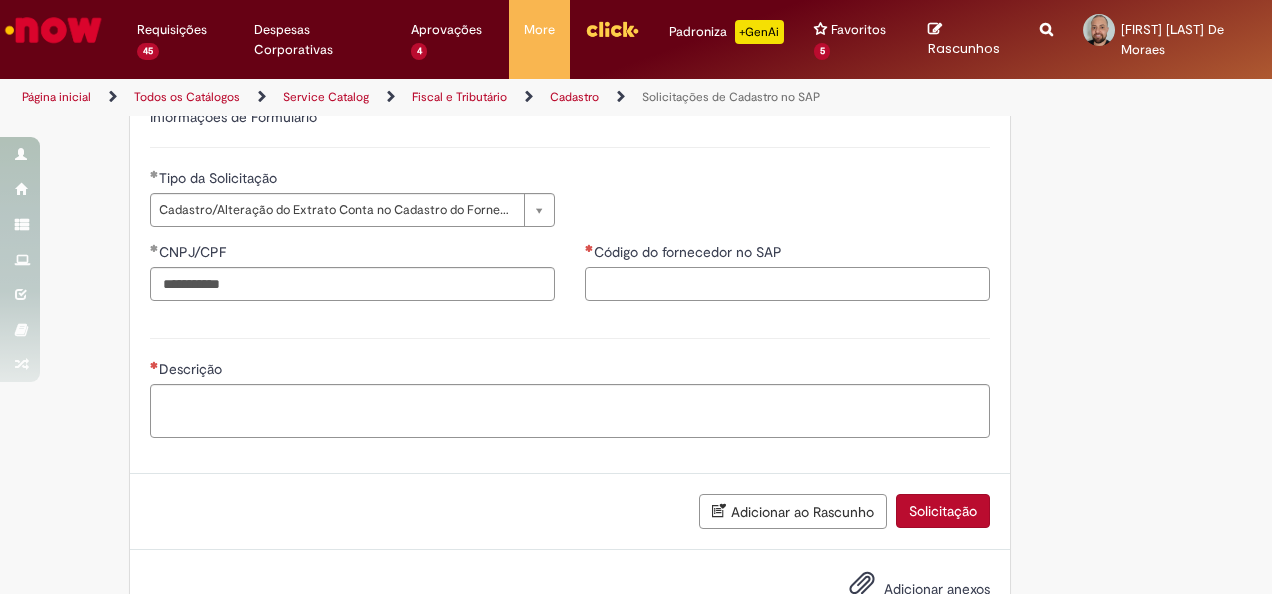 click on "Código do fornecedor no SAP" at bounding box center (787, 284) 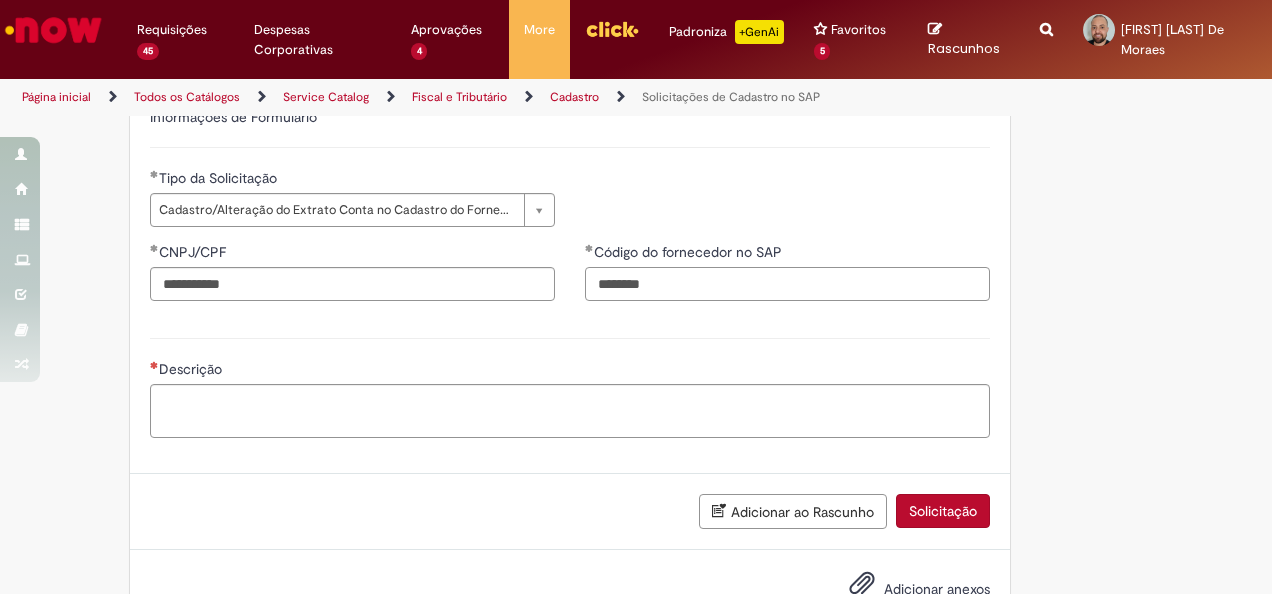 type on "********" 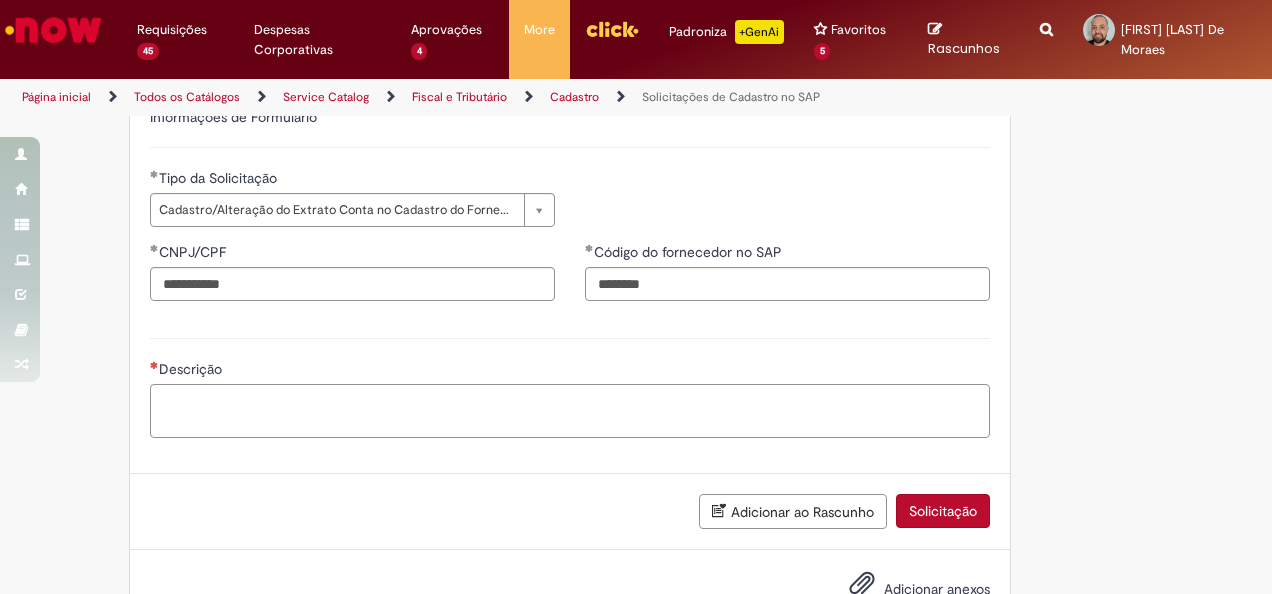 click on "Descrição" at bounding box center (570, 410) 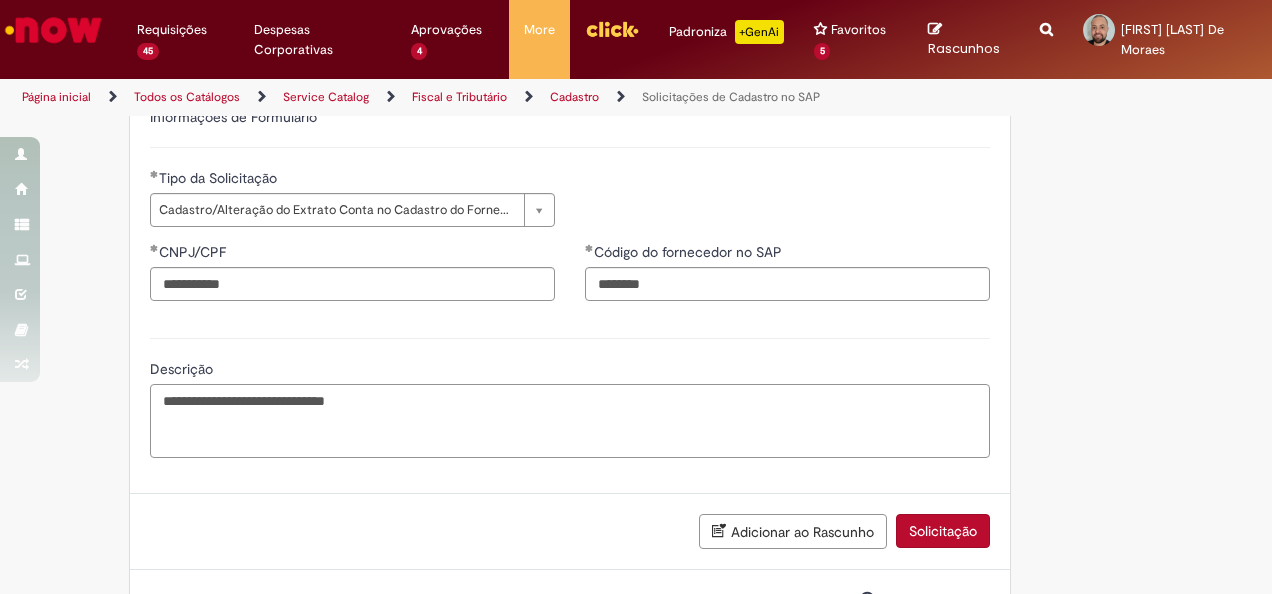 click on "**********" at bounding box center [570, 420] 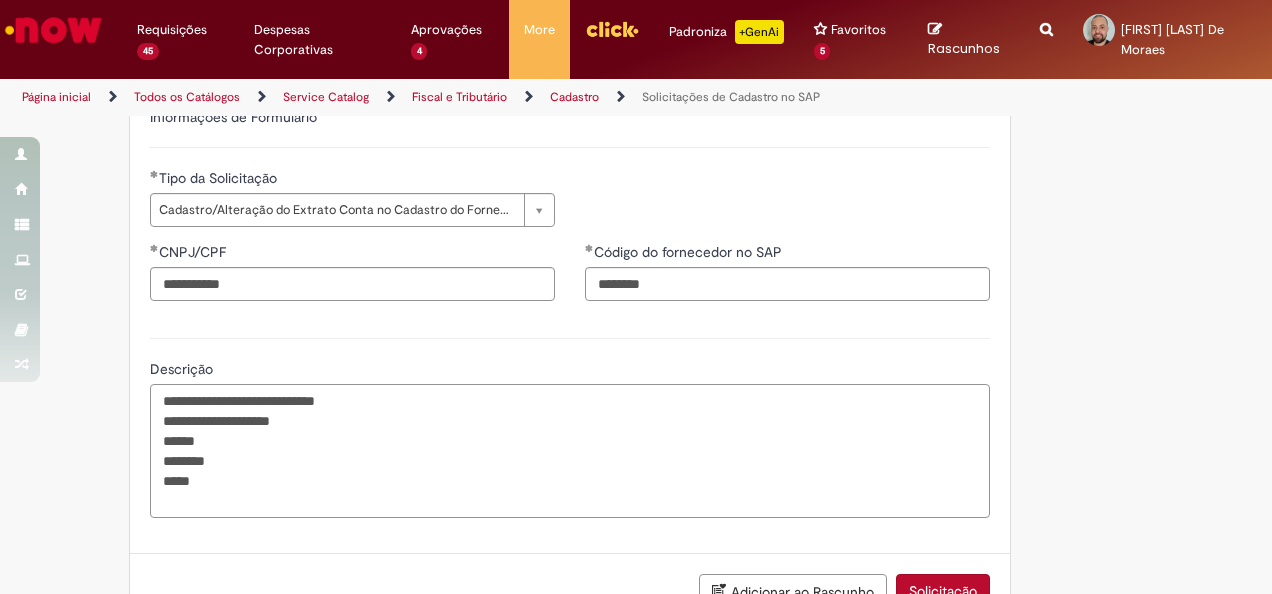 click on "**********" at bounding box center [570, 450] 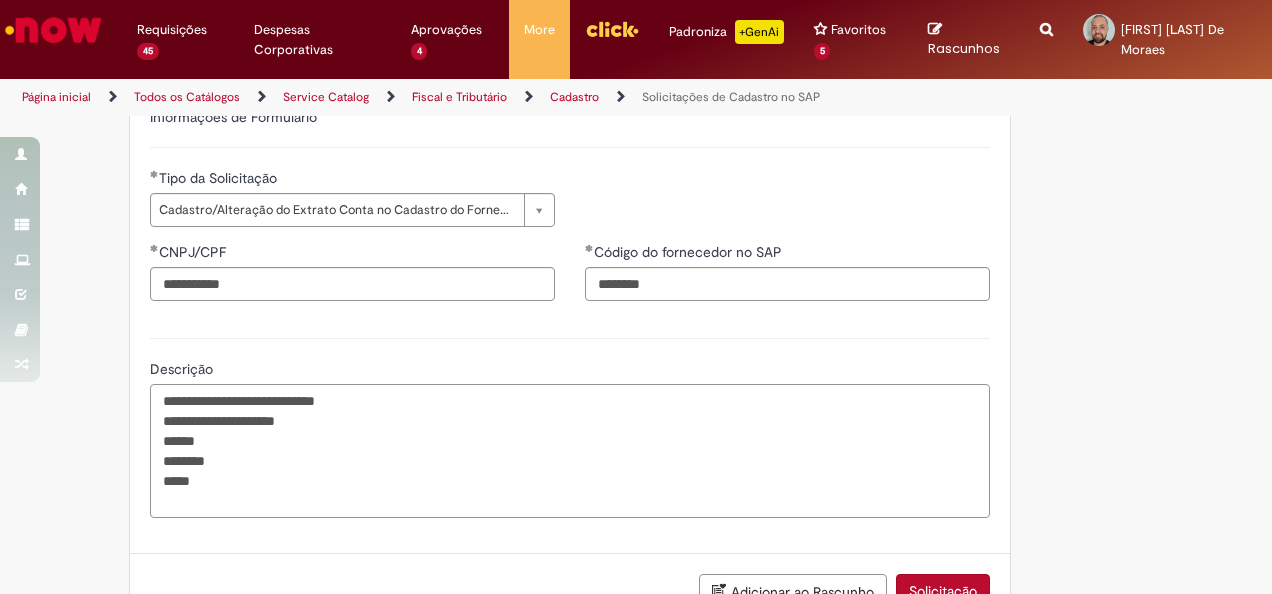 paste on "**********" 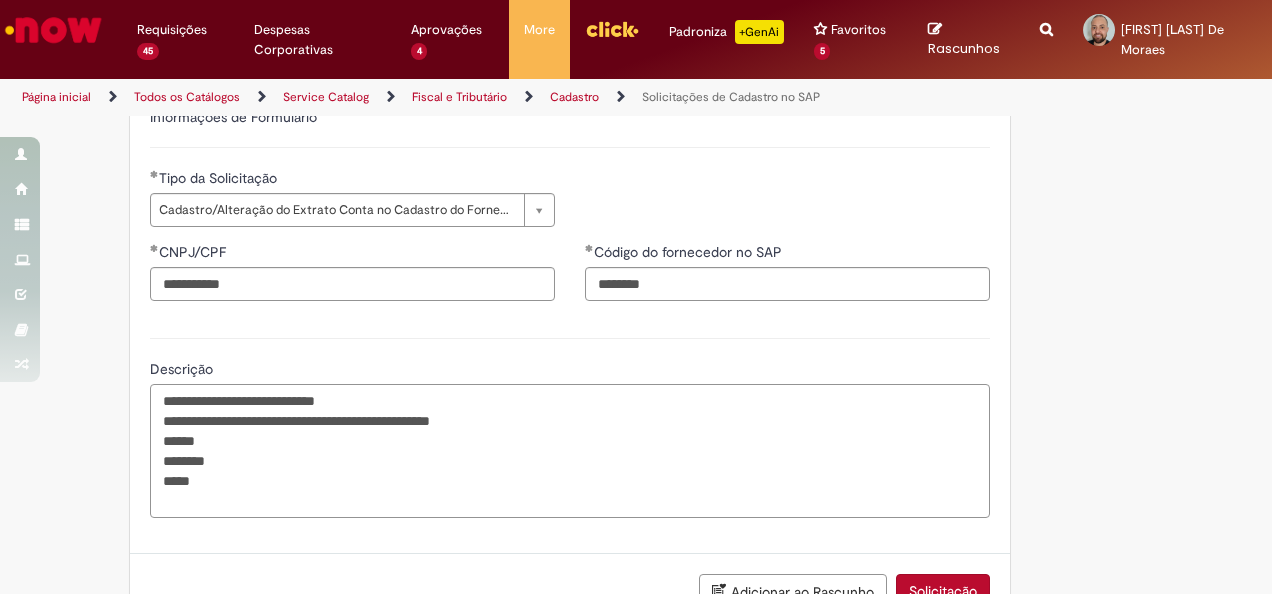 click on "**********" at bounding box center [570, 450] 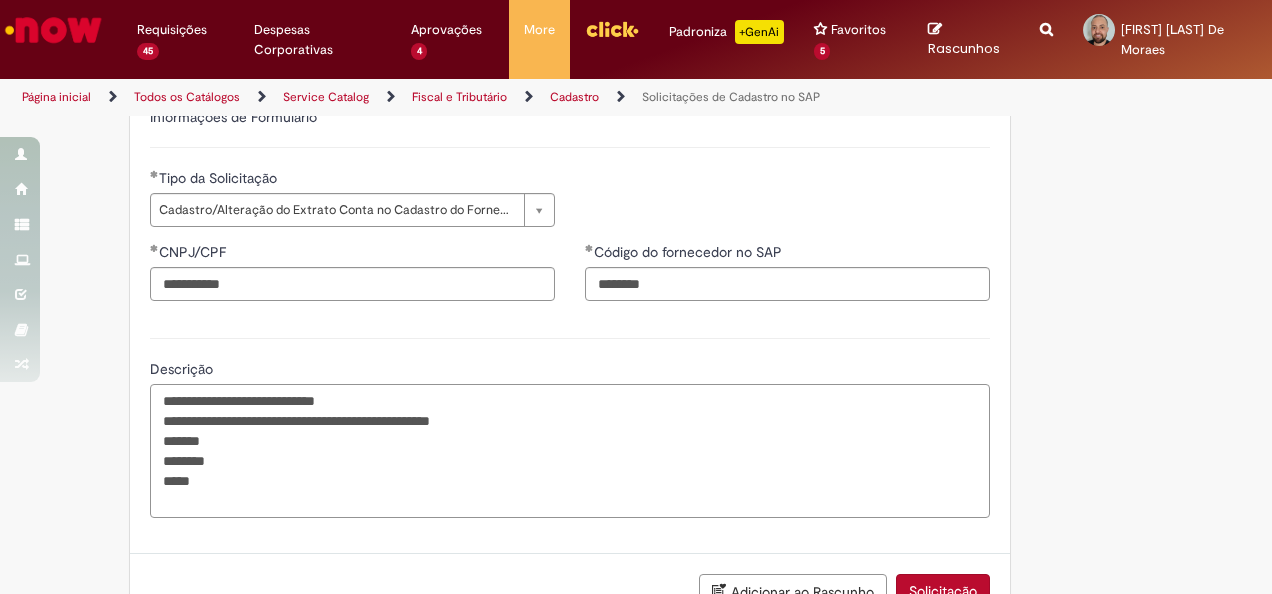 paste on "******" 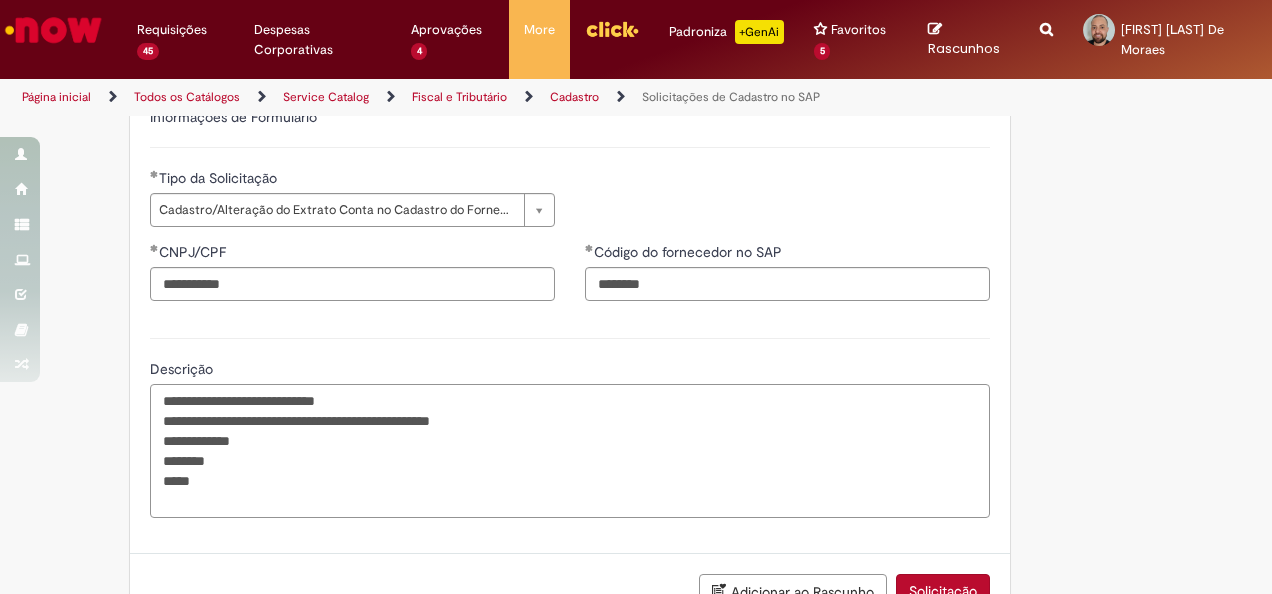 click on "**********" at bounding box center [570, 450] 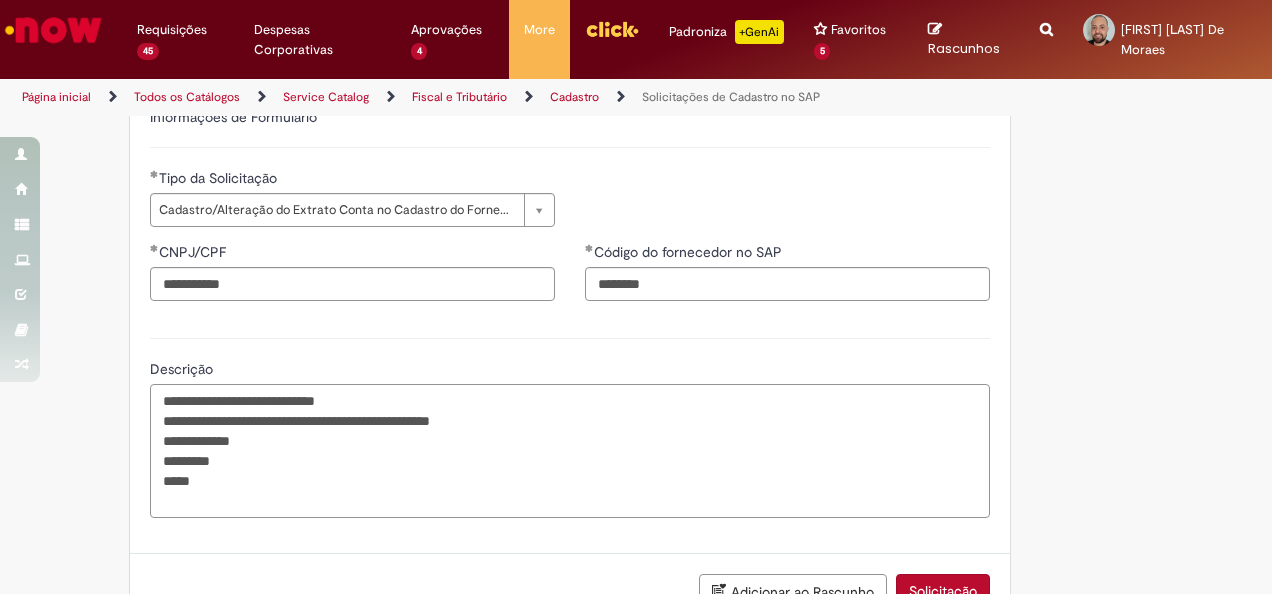 paste on "****" 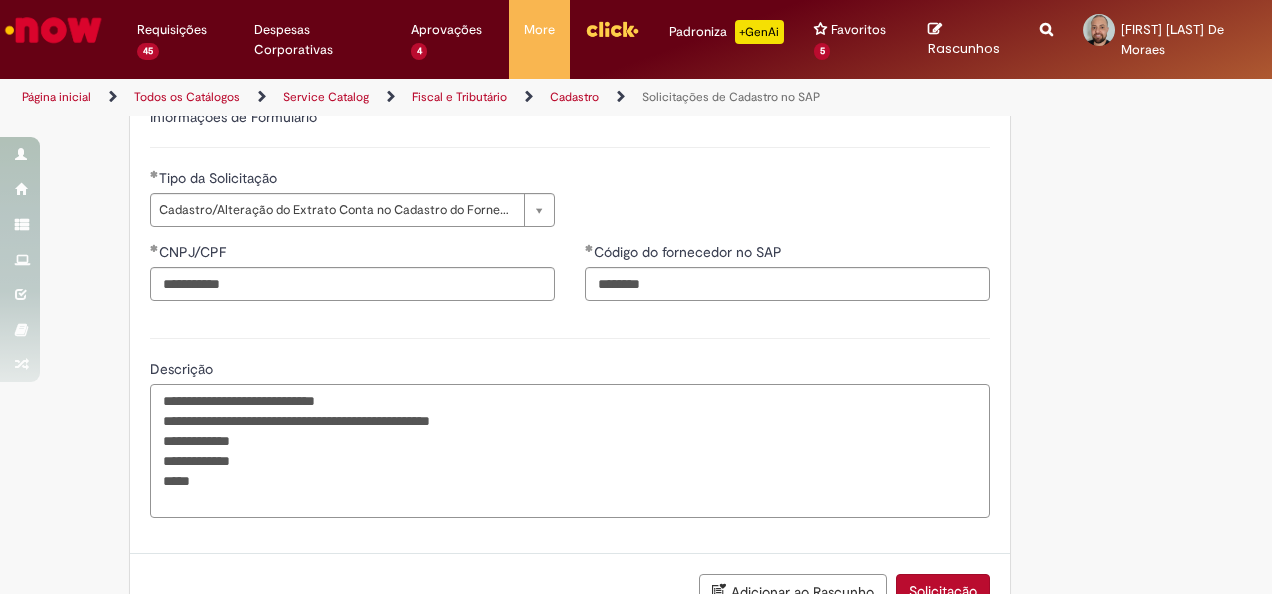 click on "**********" at bounding box center [570, 450] 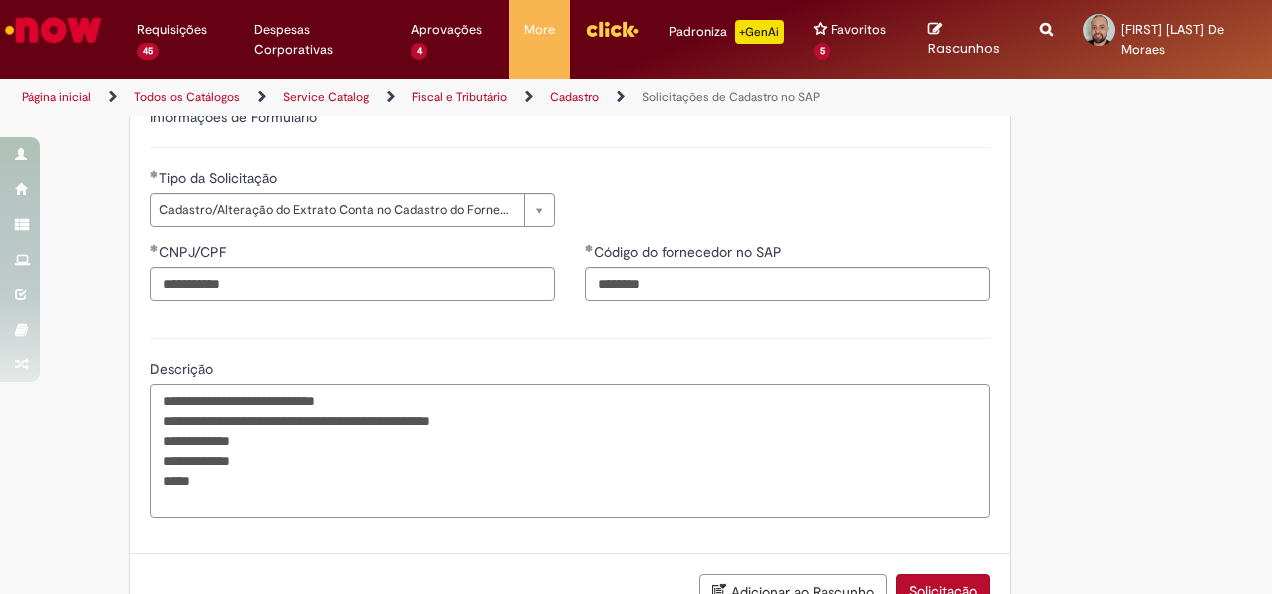 paste on "**********" 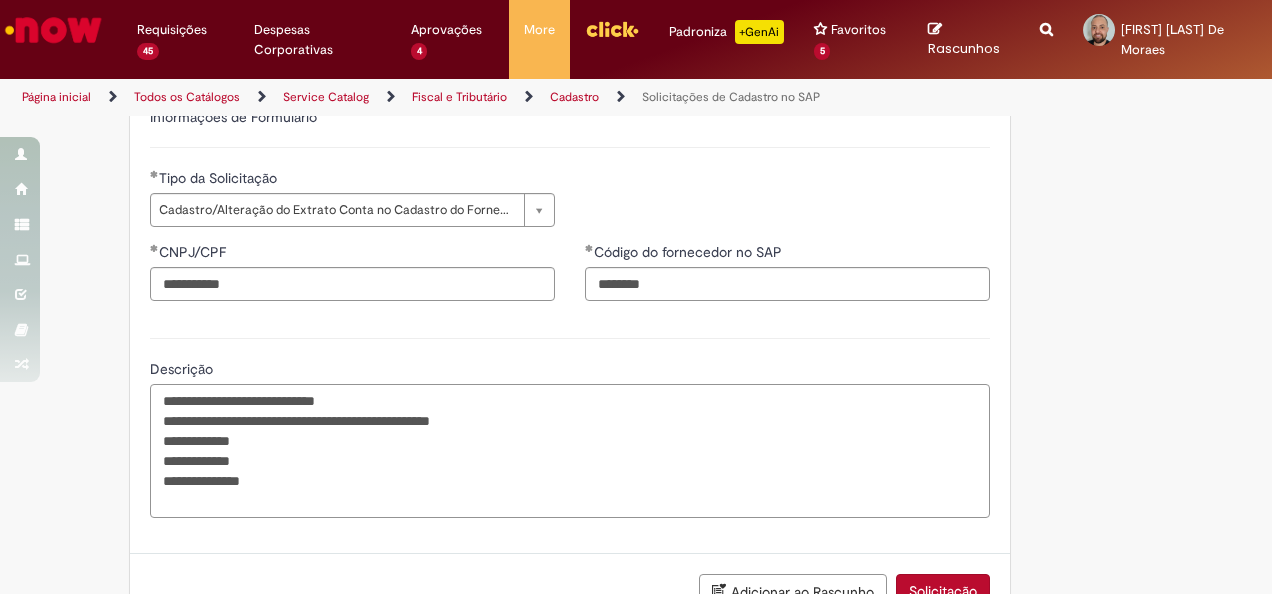 click on "**********" at bounding box center (570, 450) 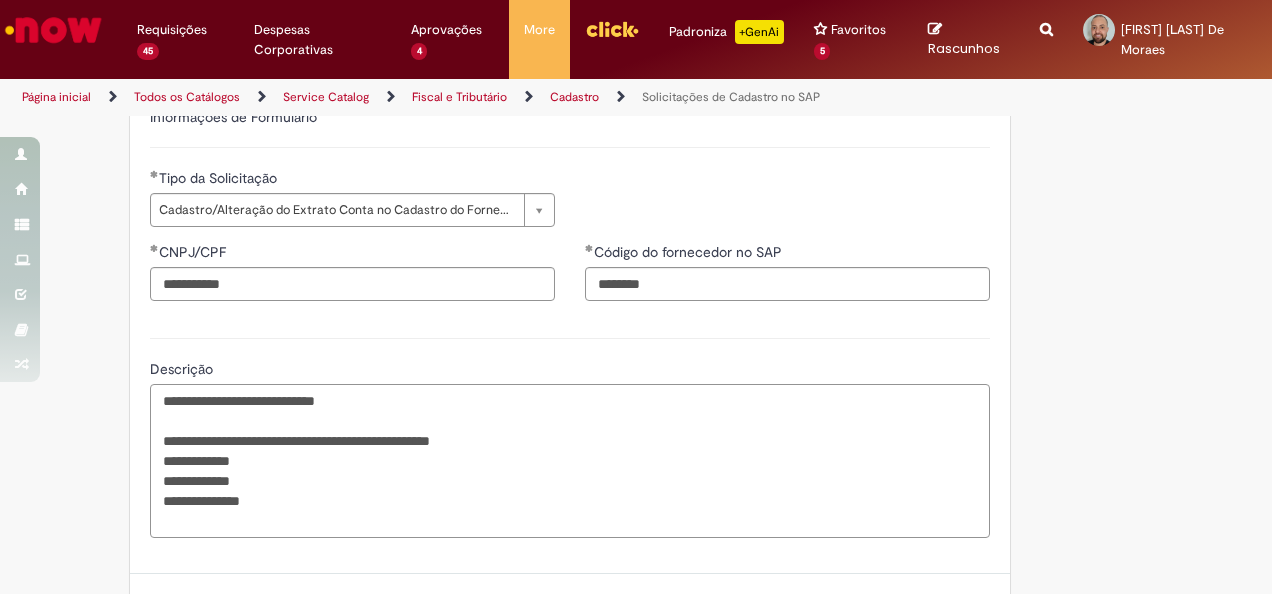click on "**********" at bounding box center [570, 460] 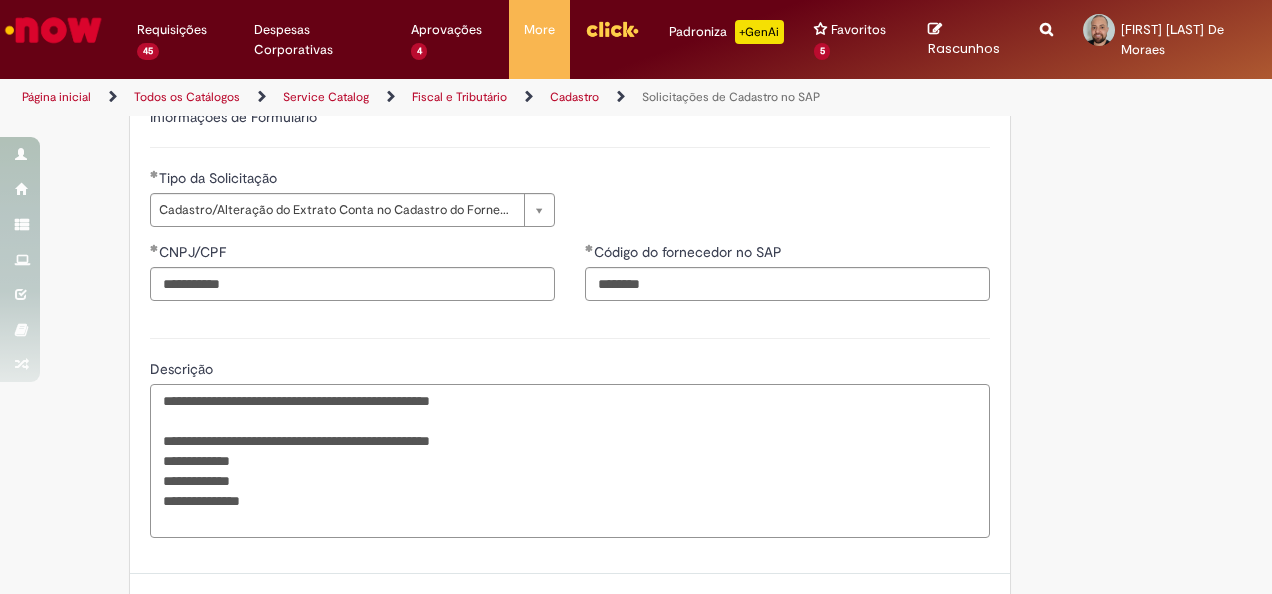 click on "**********" at bounding box center (570, 460) 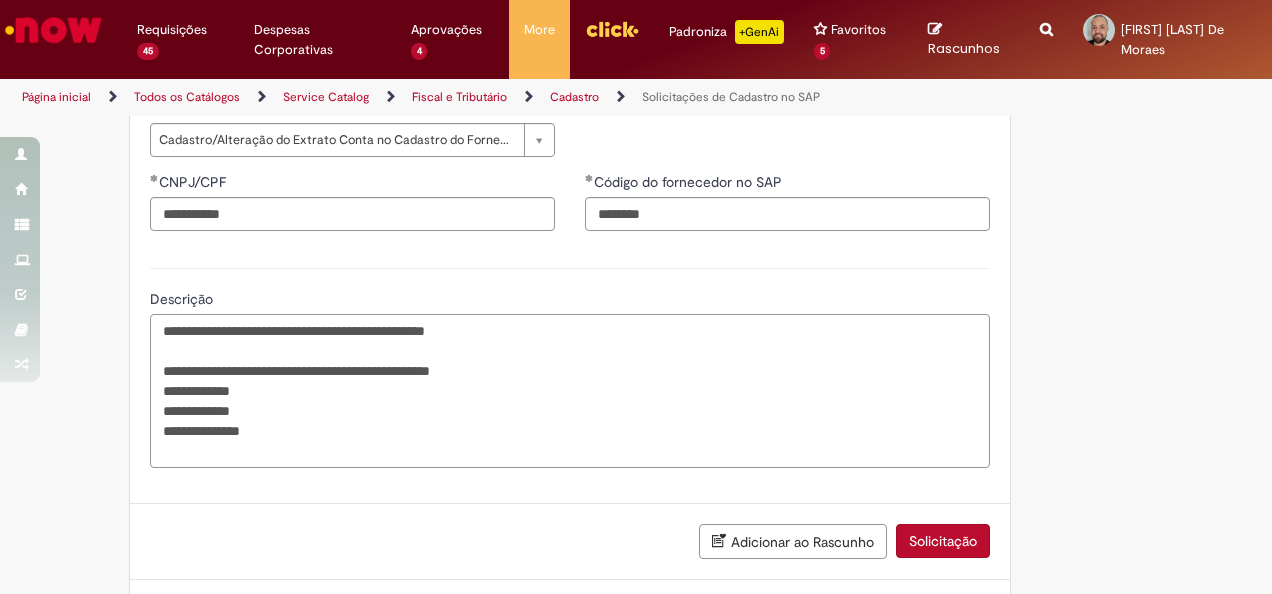 scroll, scrollTop: 760, scrollLeft: 0, axis: vertical 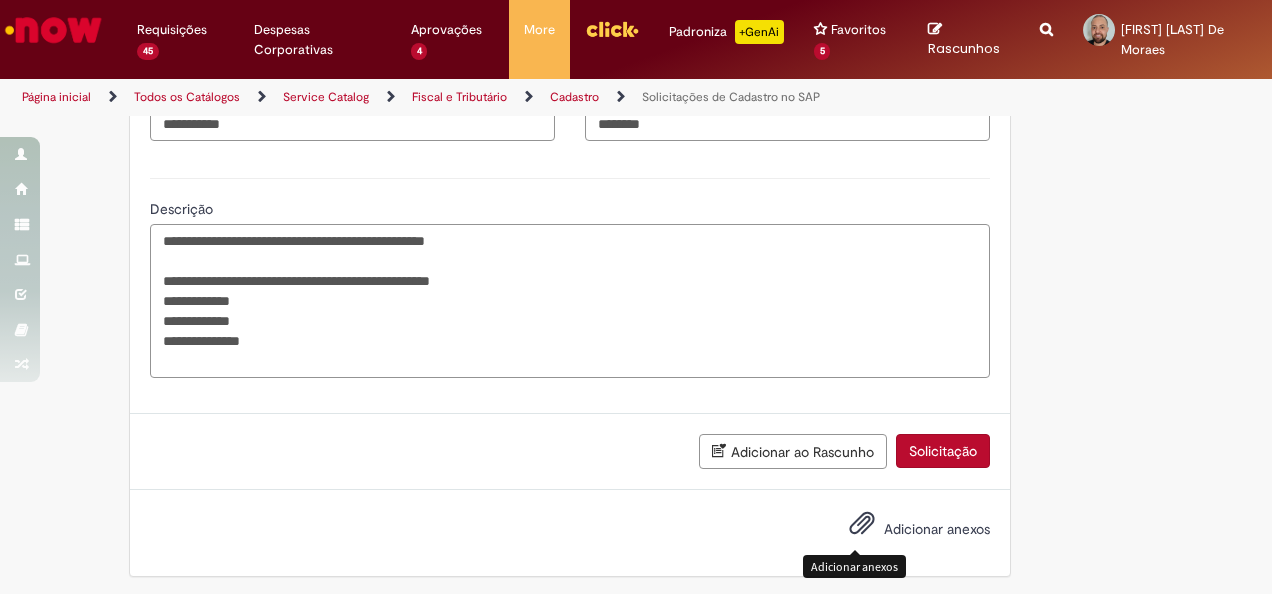 type on "**********" 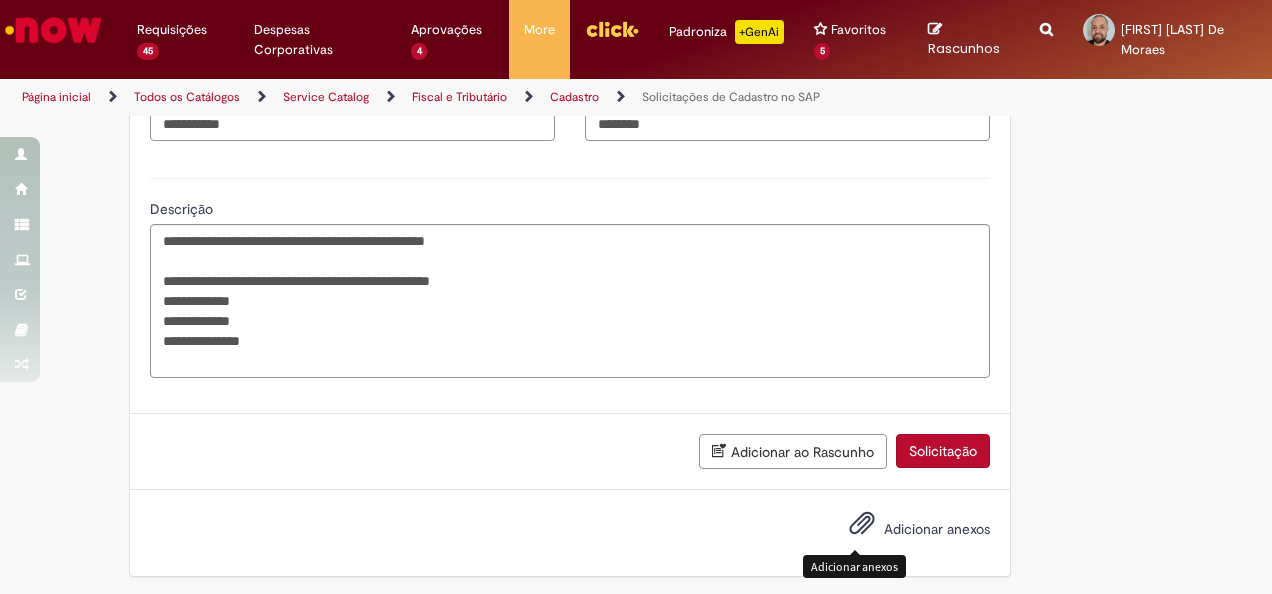 click at bounding box center [862, 524] 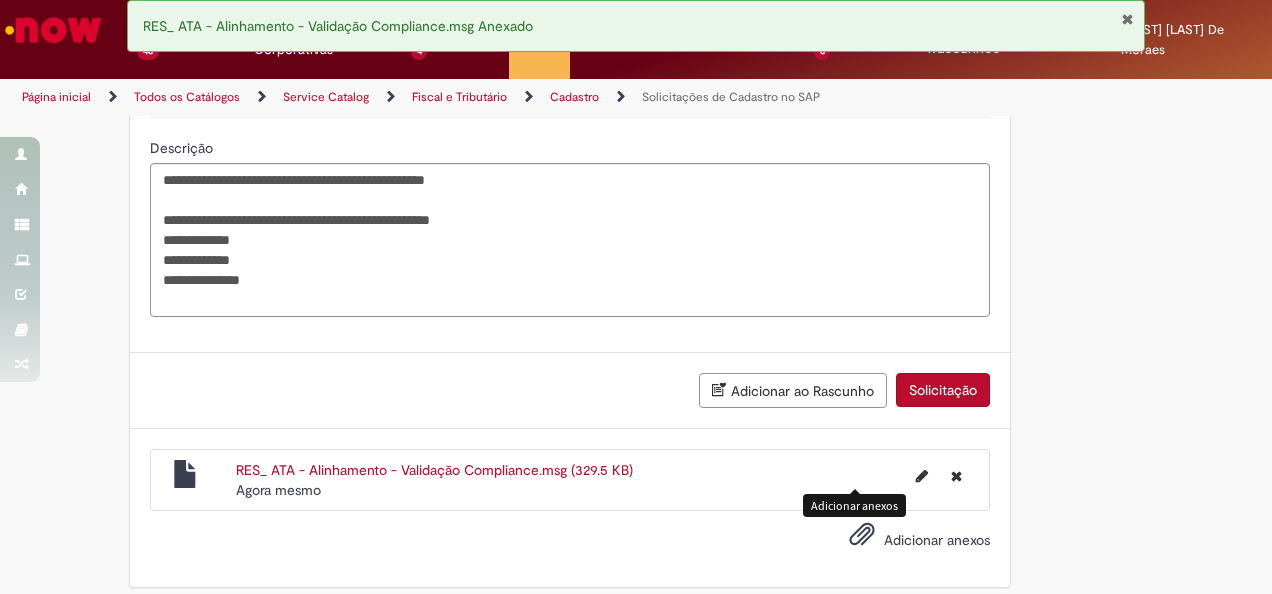 scroll, scrollTop: 831, scrollLeft: 0, axis: vertical 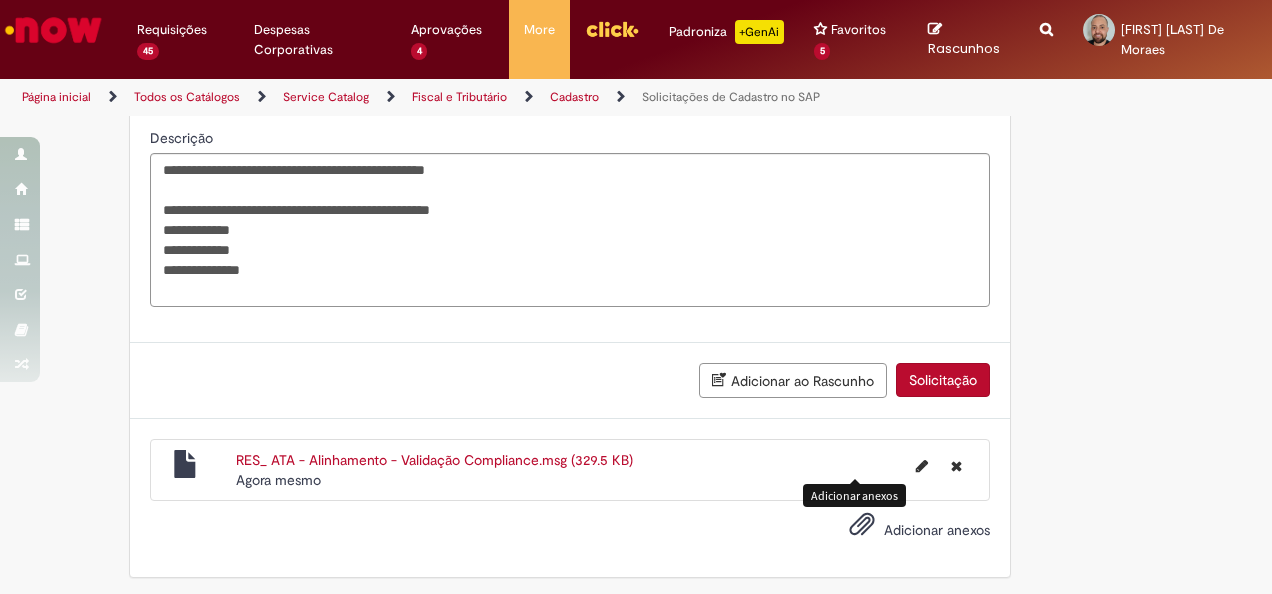 click on "Solicitação" at bounding box center (943, 380) 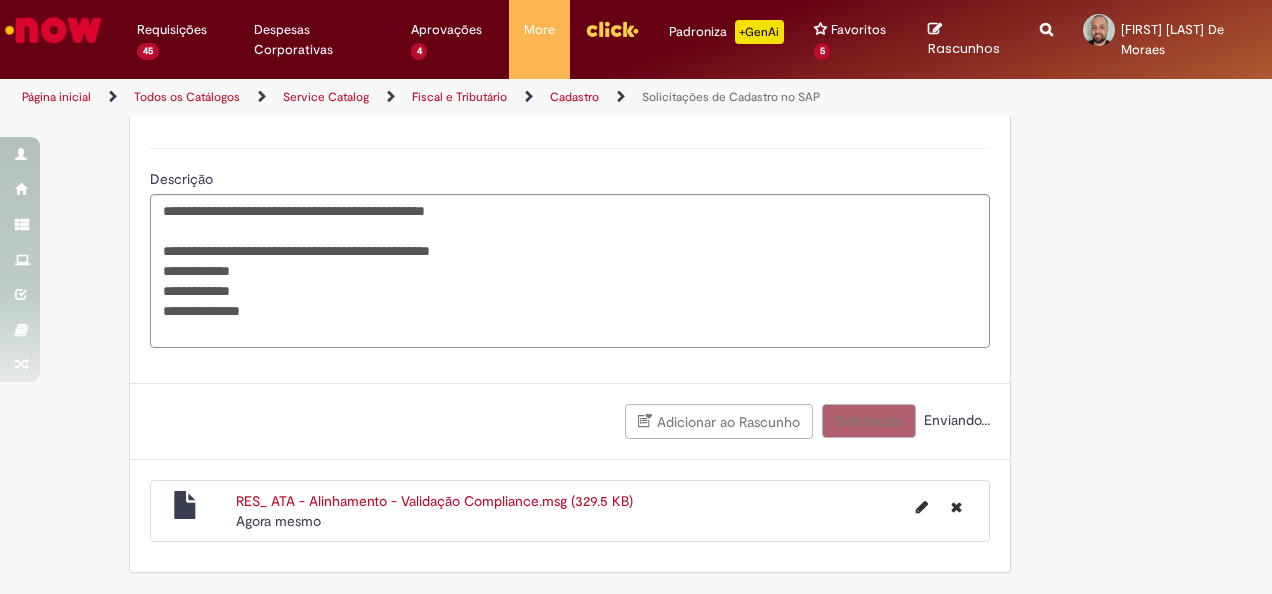 scroll, scrollTop: 786, scrollLeft: 0, axis: vertical 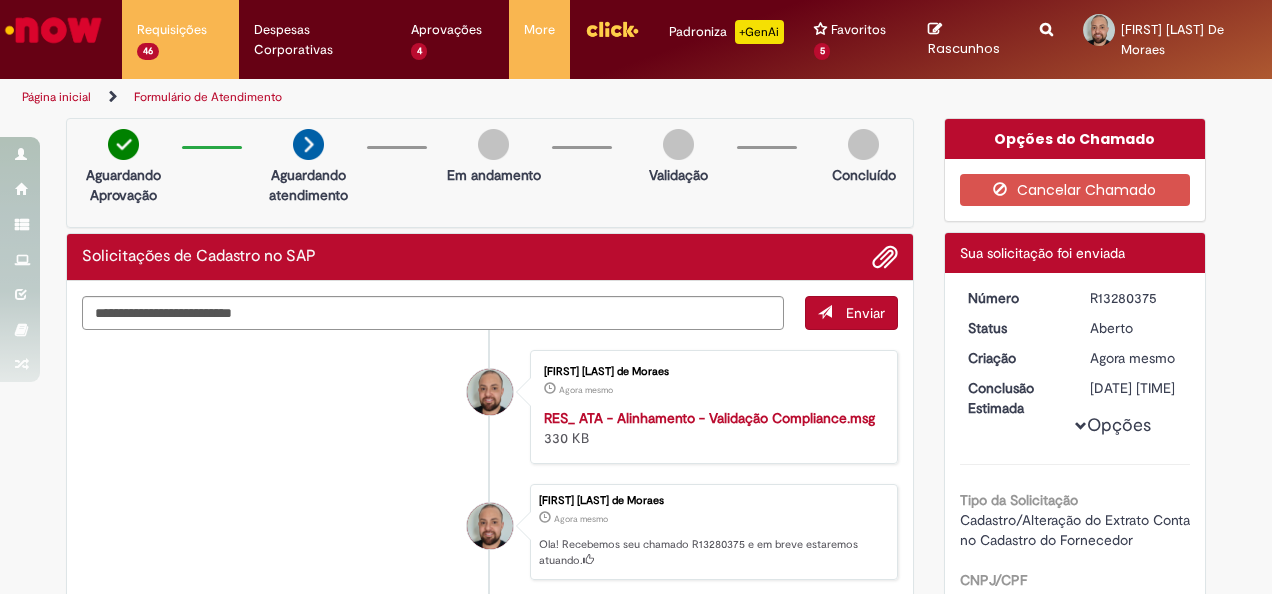 click on "R13280375" at bounding box center (1136, 298) 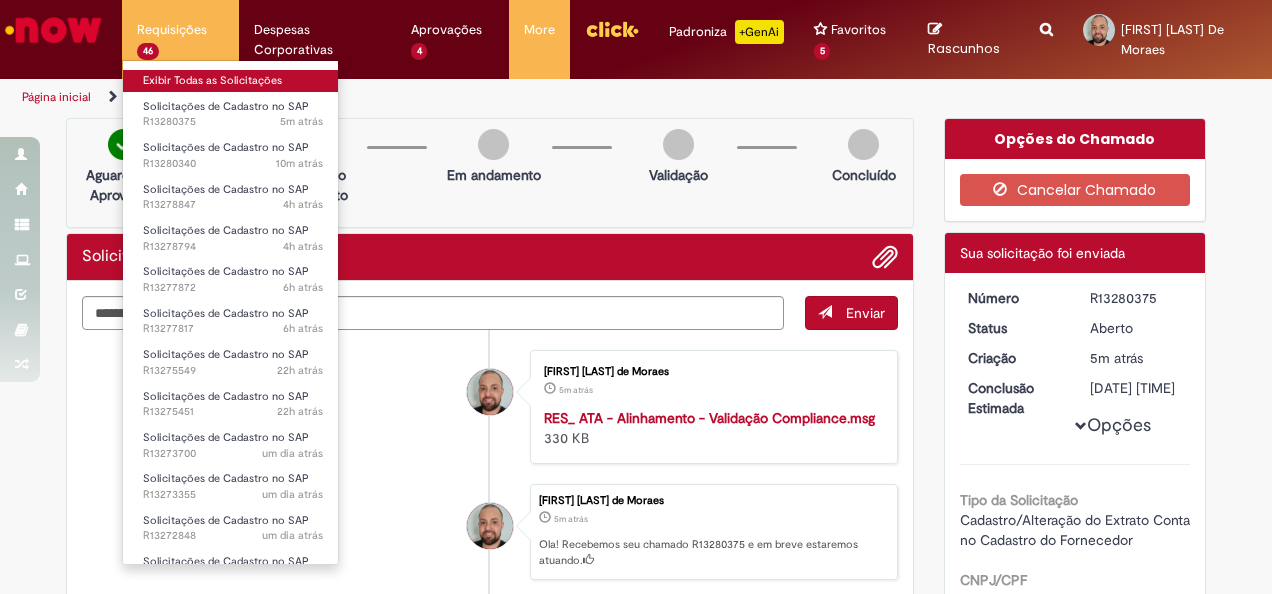 click on "Exibir Todas as Solicitações" at bounding box center [233, 81] 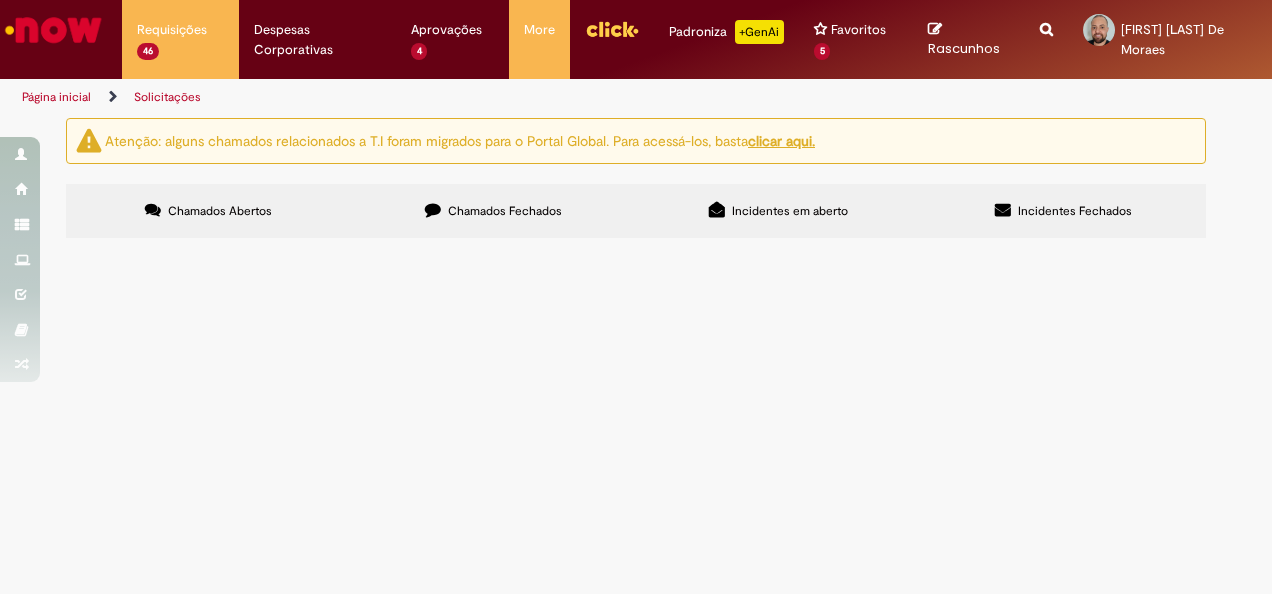 scroll, scrollTop: 54, scrollLeft: 0, axis: vertical 